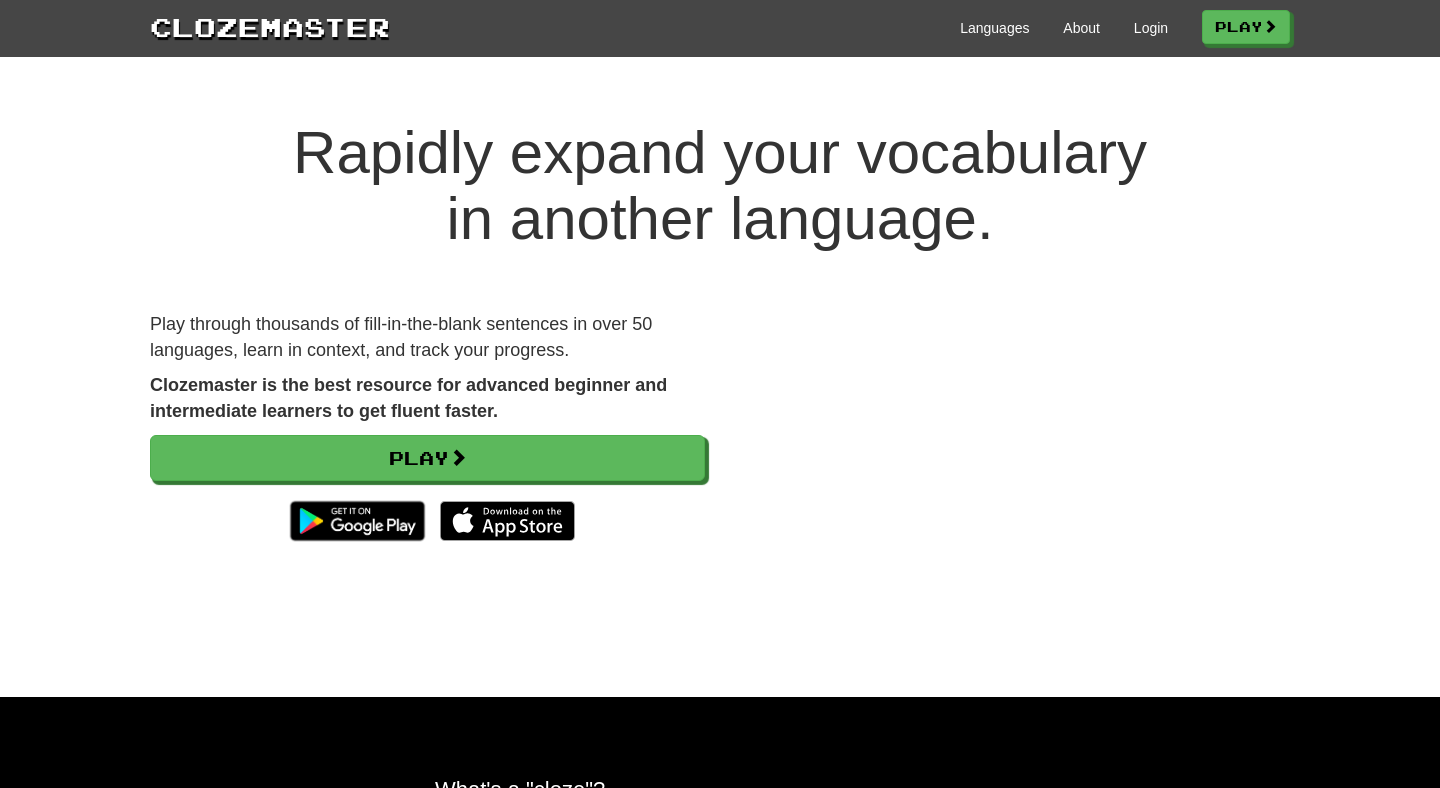 scroll, scrollTop: 0, scrollLeft: 0, axis: both 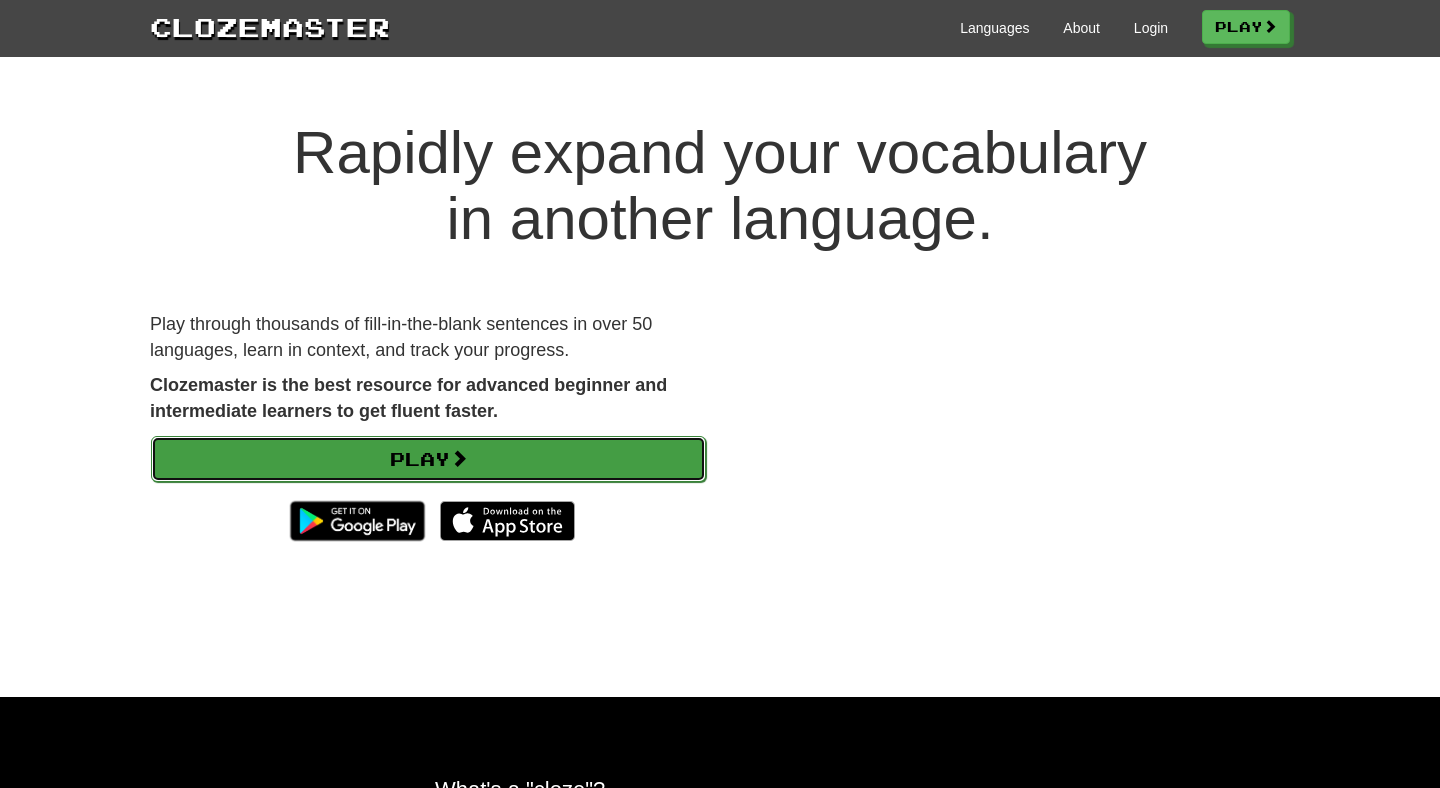 click on "Play" at bounding box center (428, 459) 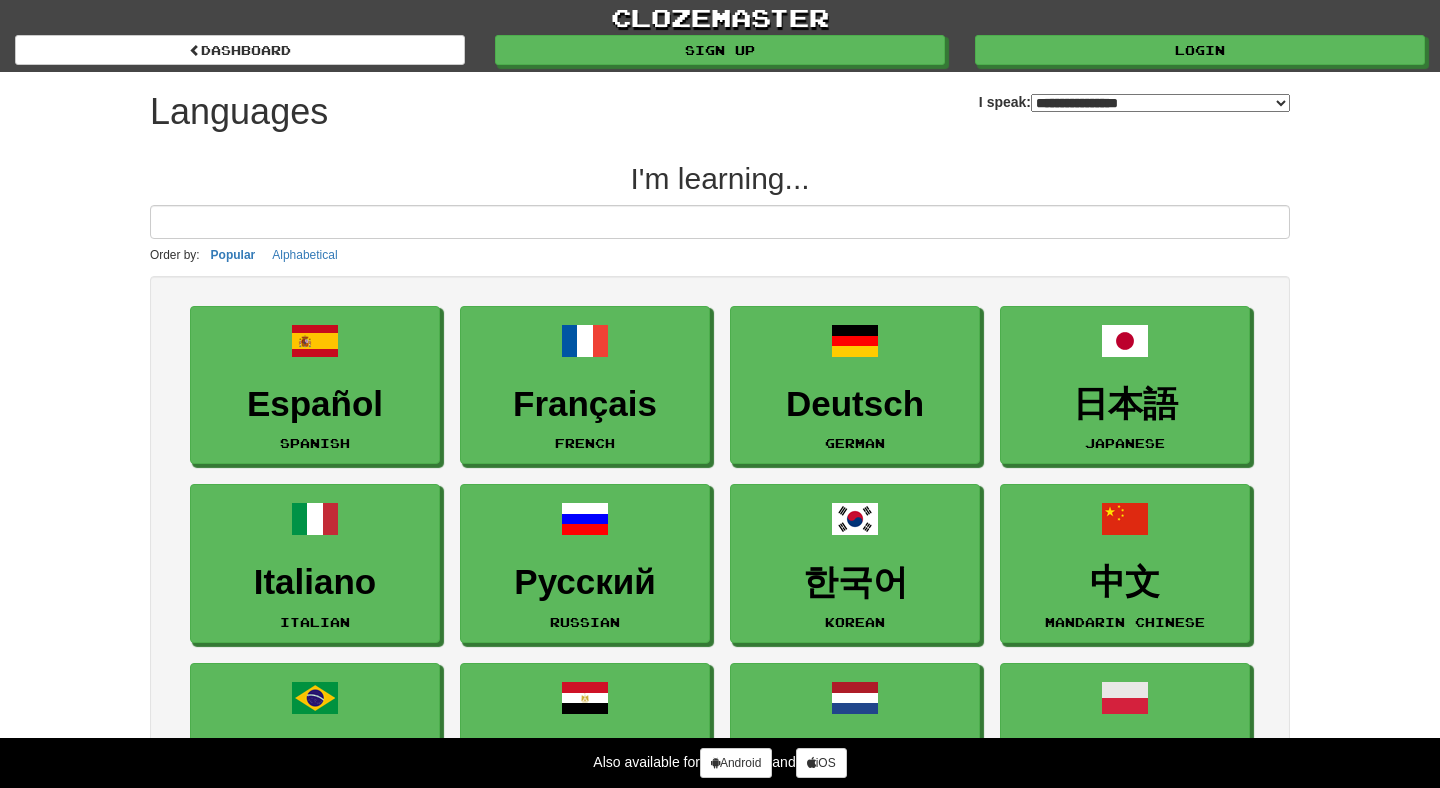 select on "*******" 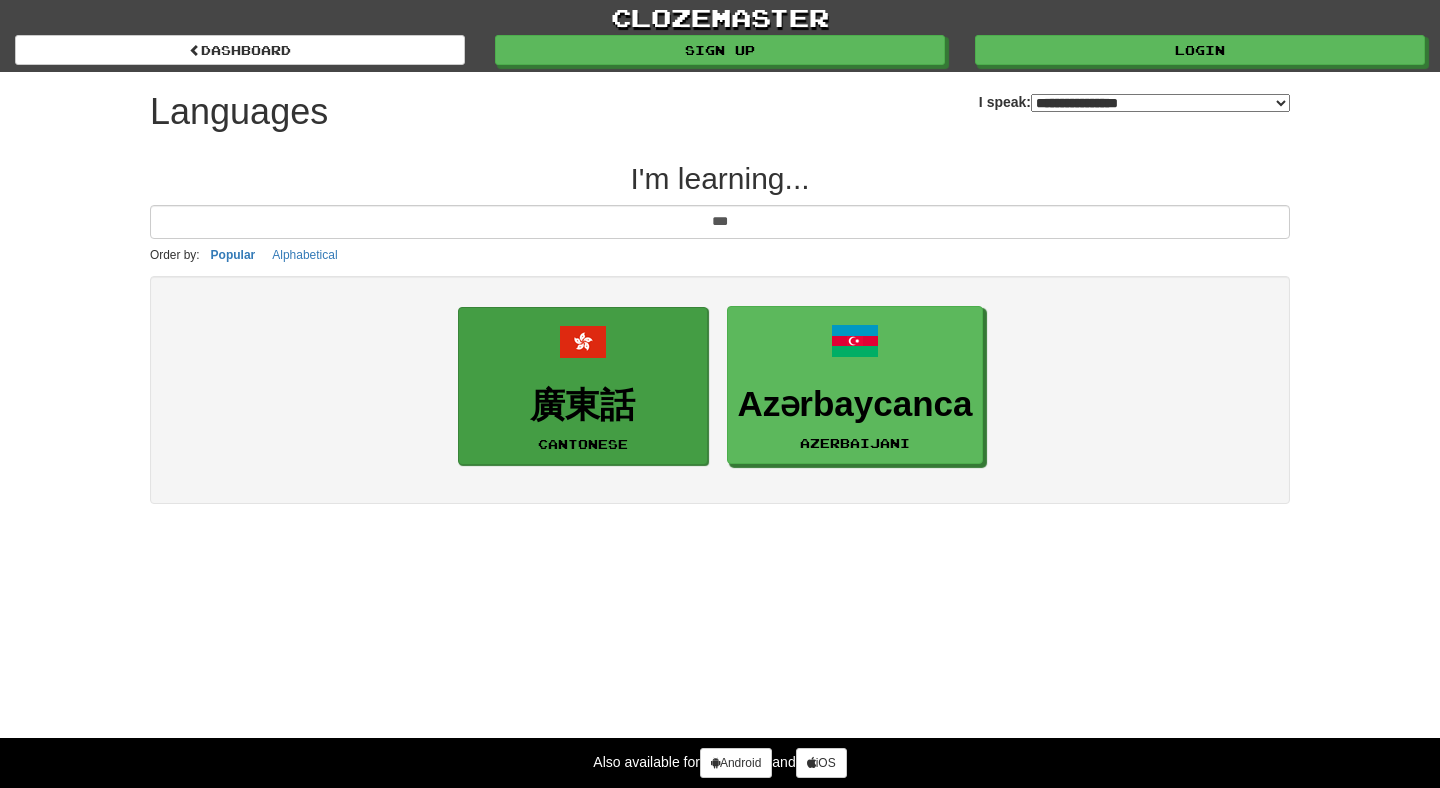 type on "***" 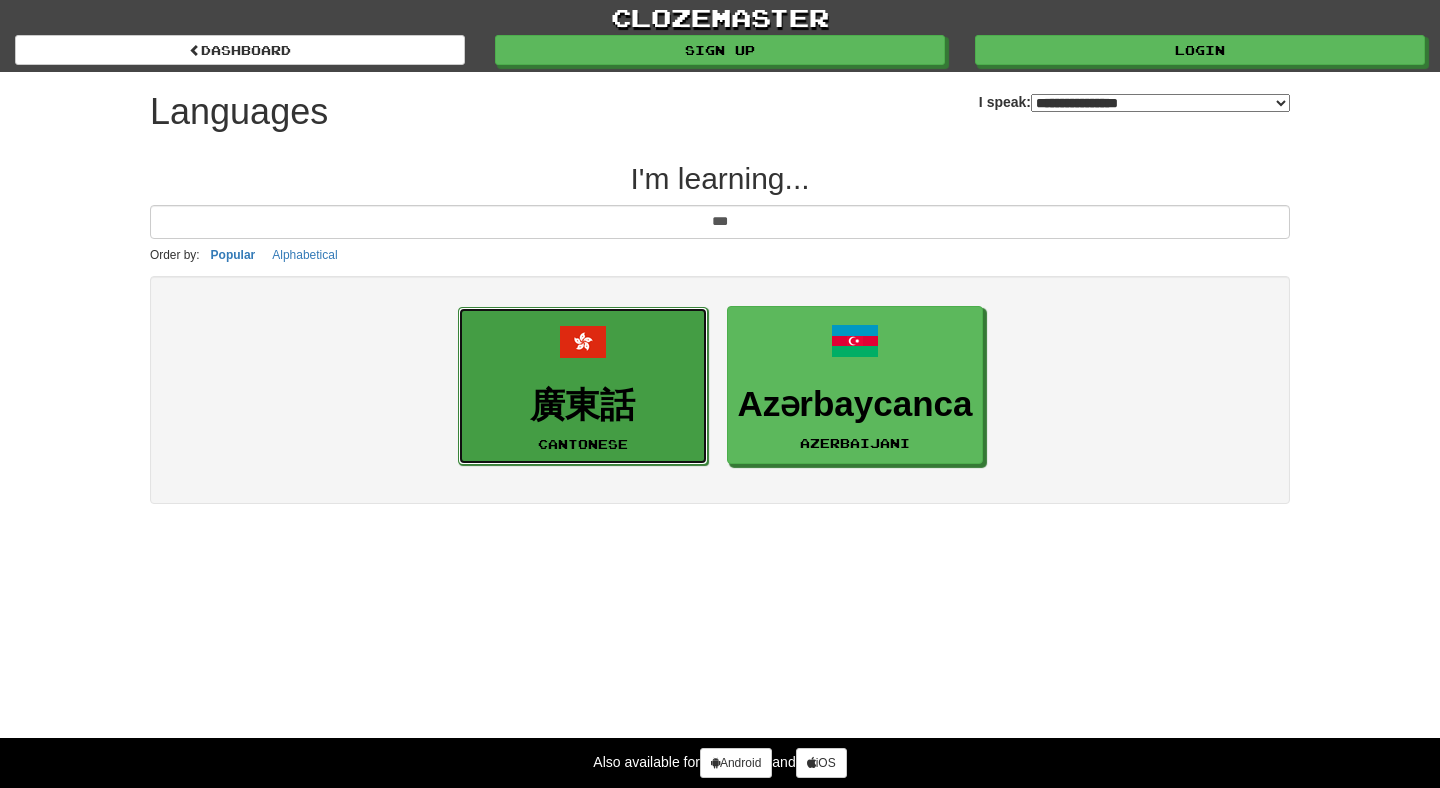 click on "廣東話" at bounding box center [583, 405] 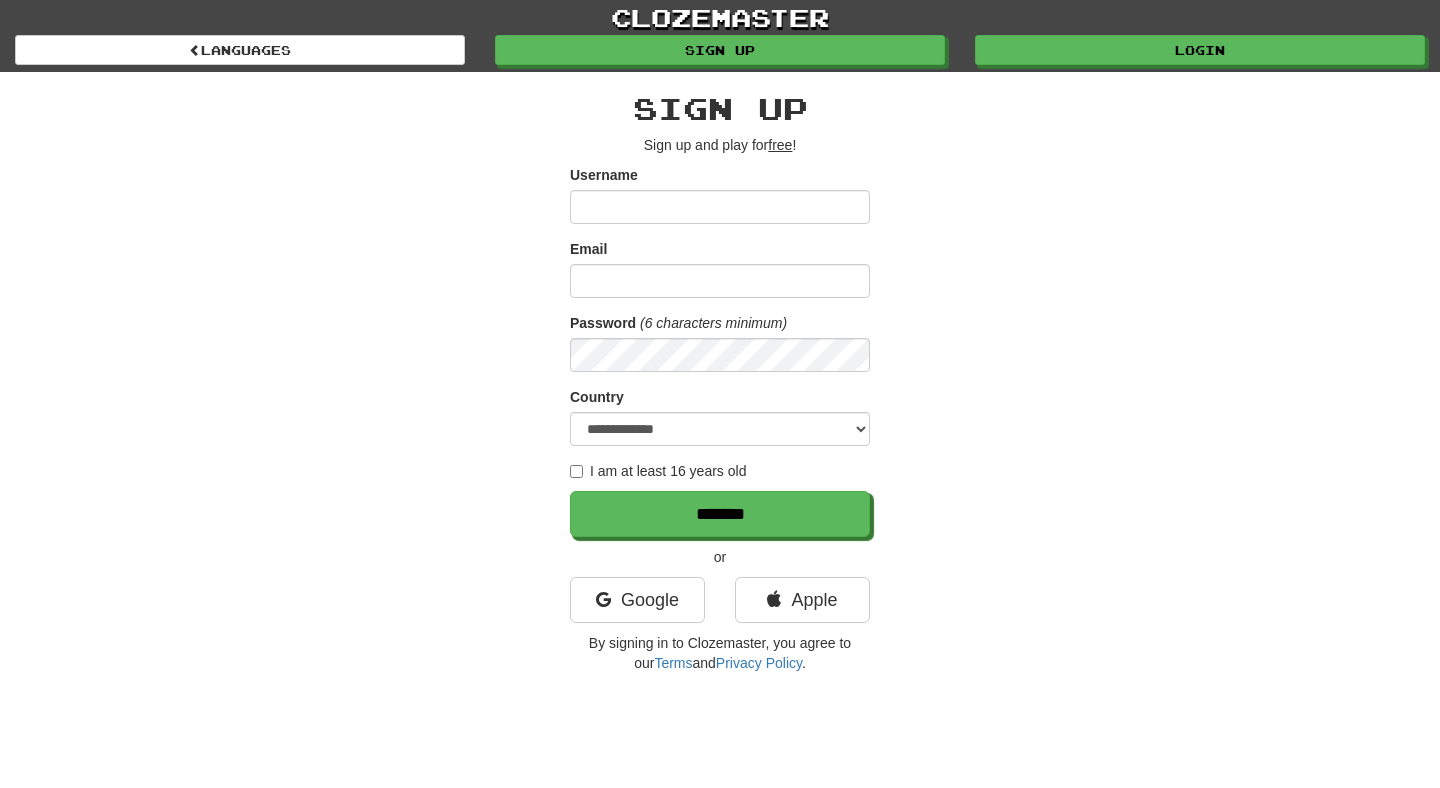 scroll, scrollTop: 0, scrollLeft: 0, axis: both 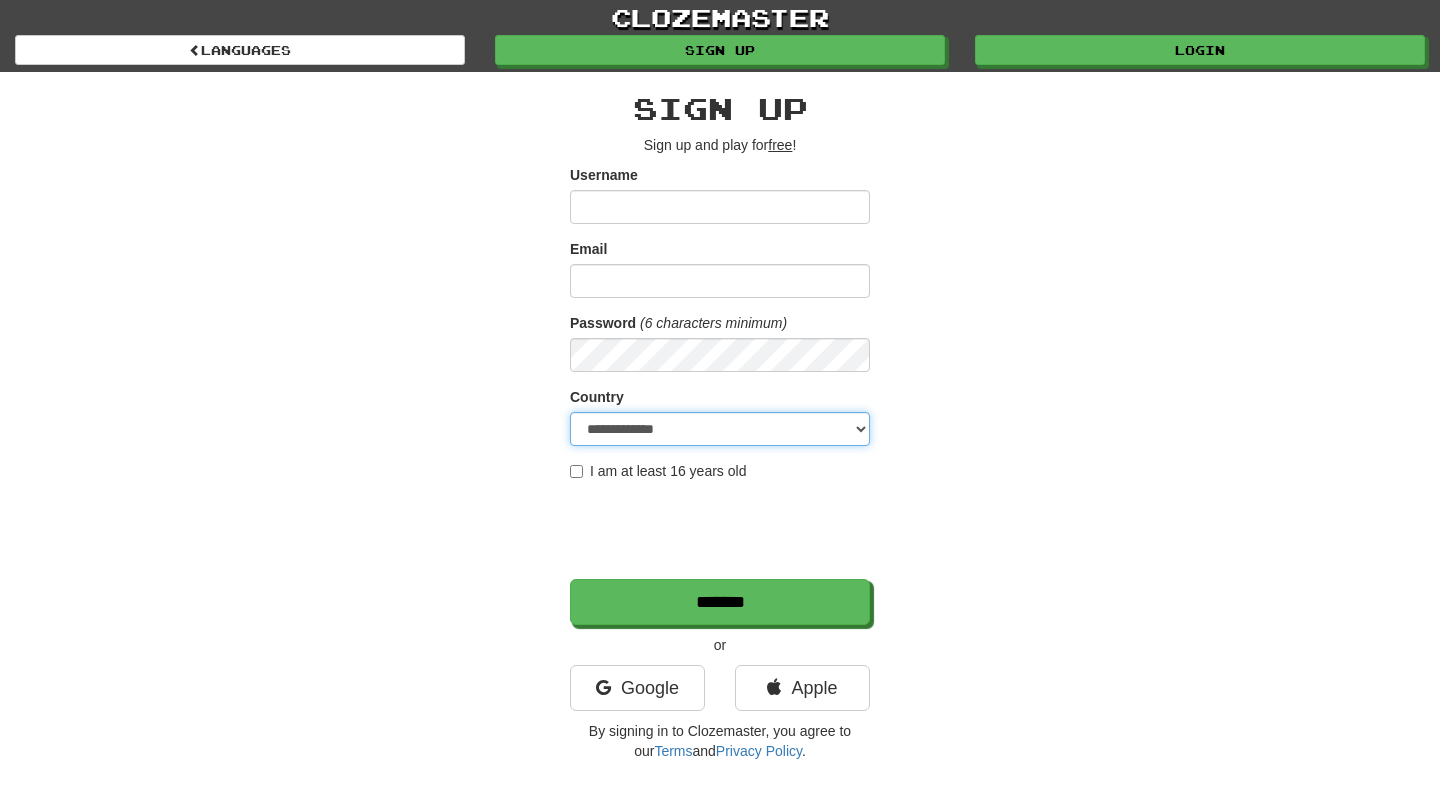 click on "**********" at bounding box center (720, 429) 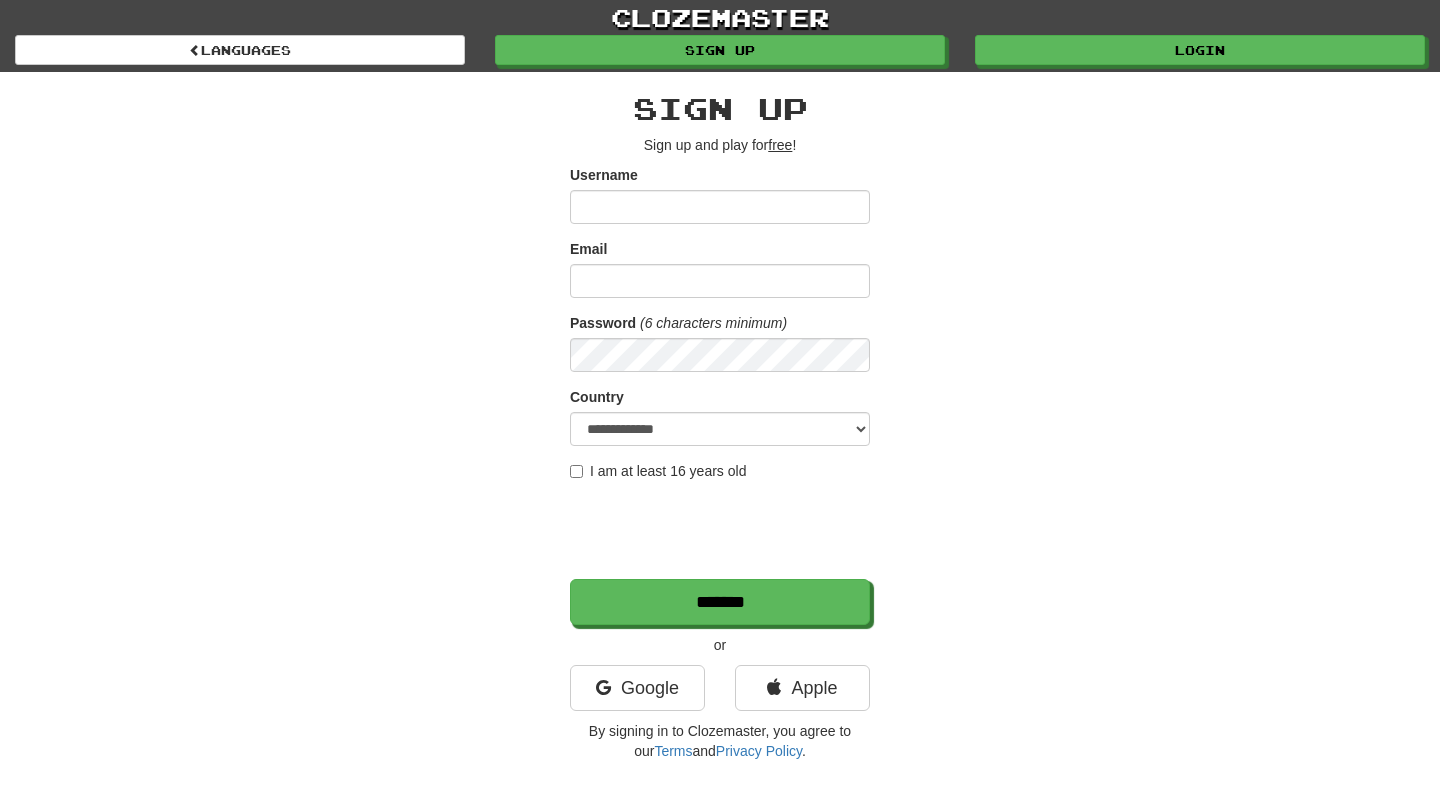 click on "Google" at bounding box center [637, 693] 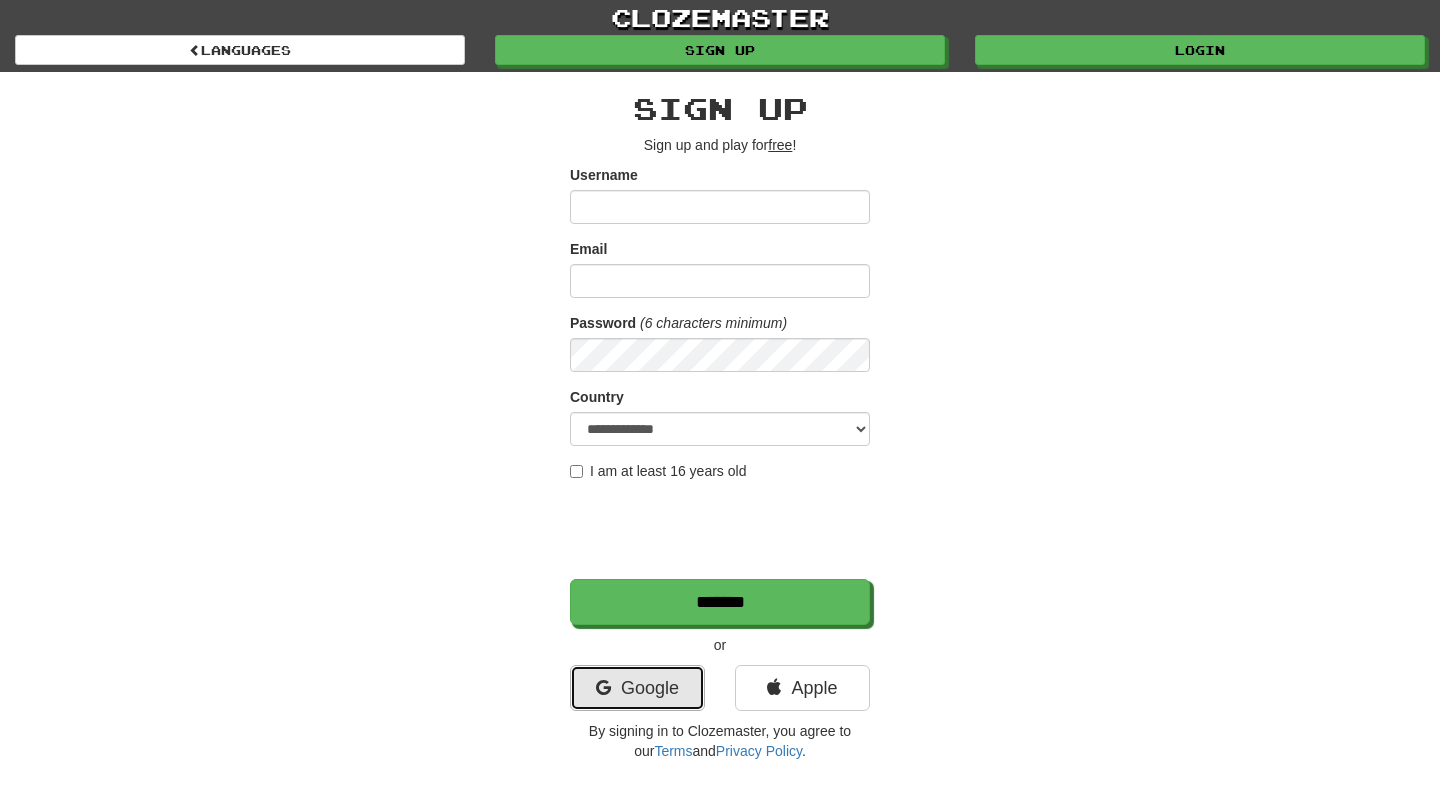 click on "Google" at bounding box center [637, 688] 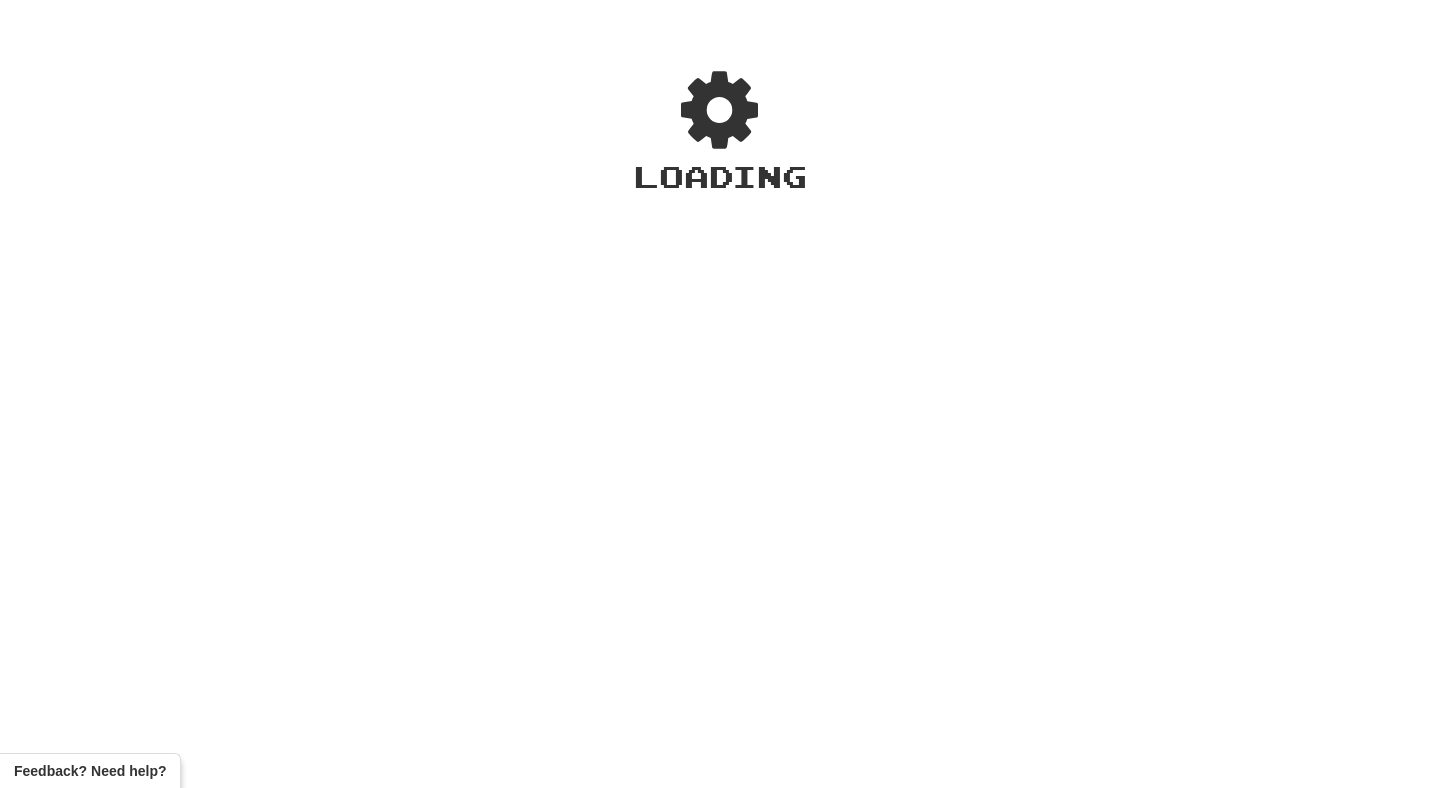 scroll, scrollTop: 0, scrollLeft: 0, axis: both 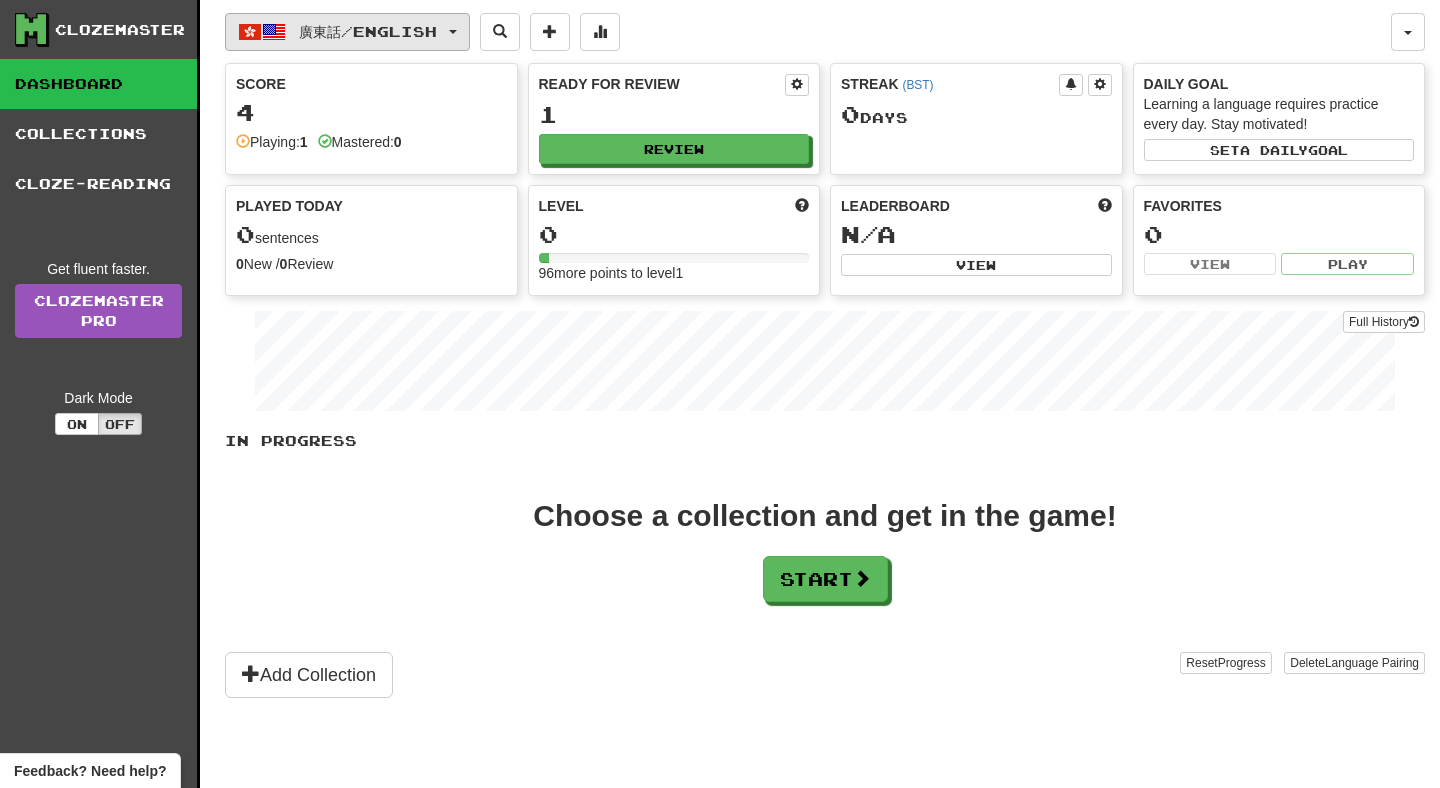 click on "廣東話  /  English" at bounding box center [347, 32] 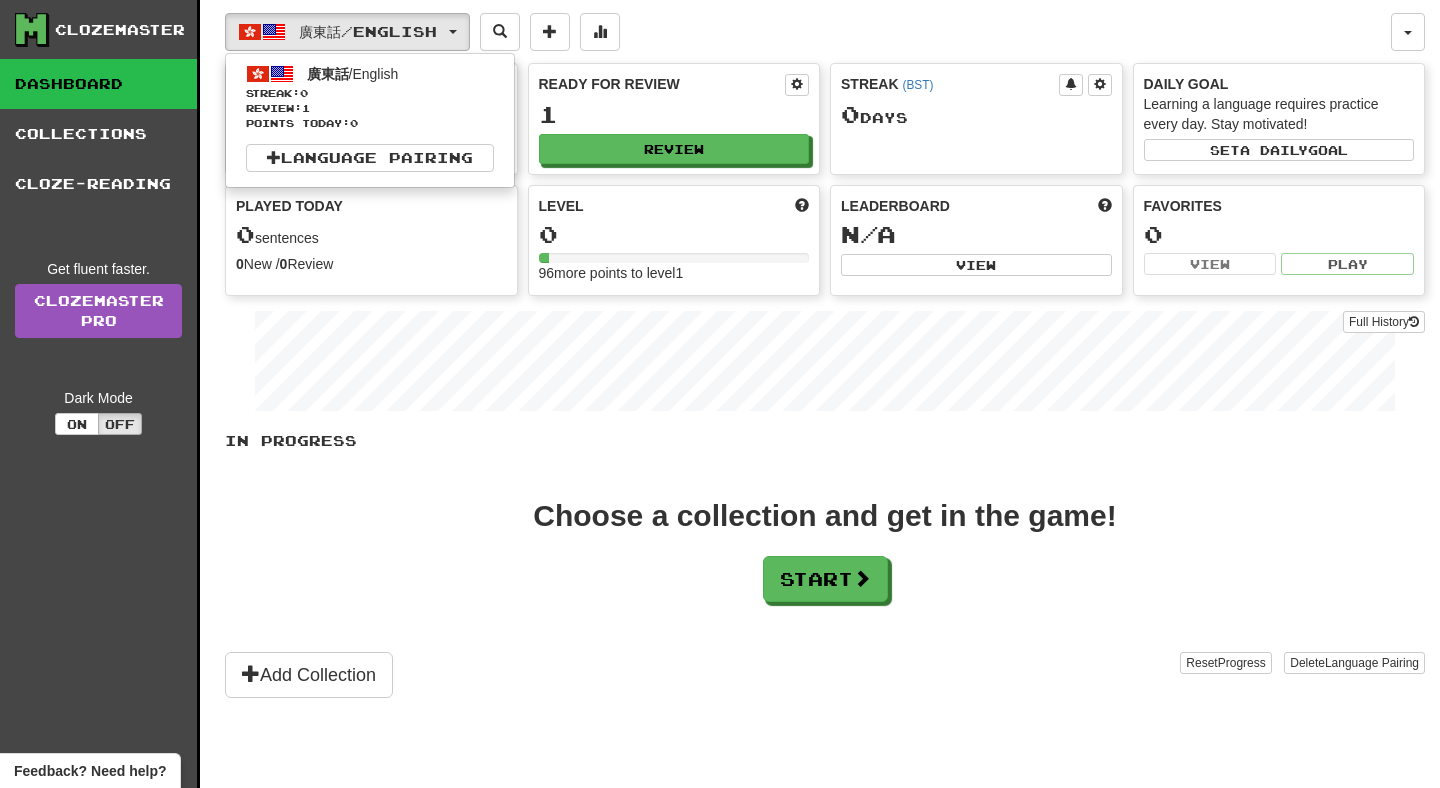 click on "Add Collection" at bounding box center (702, 675) 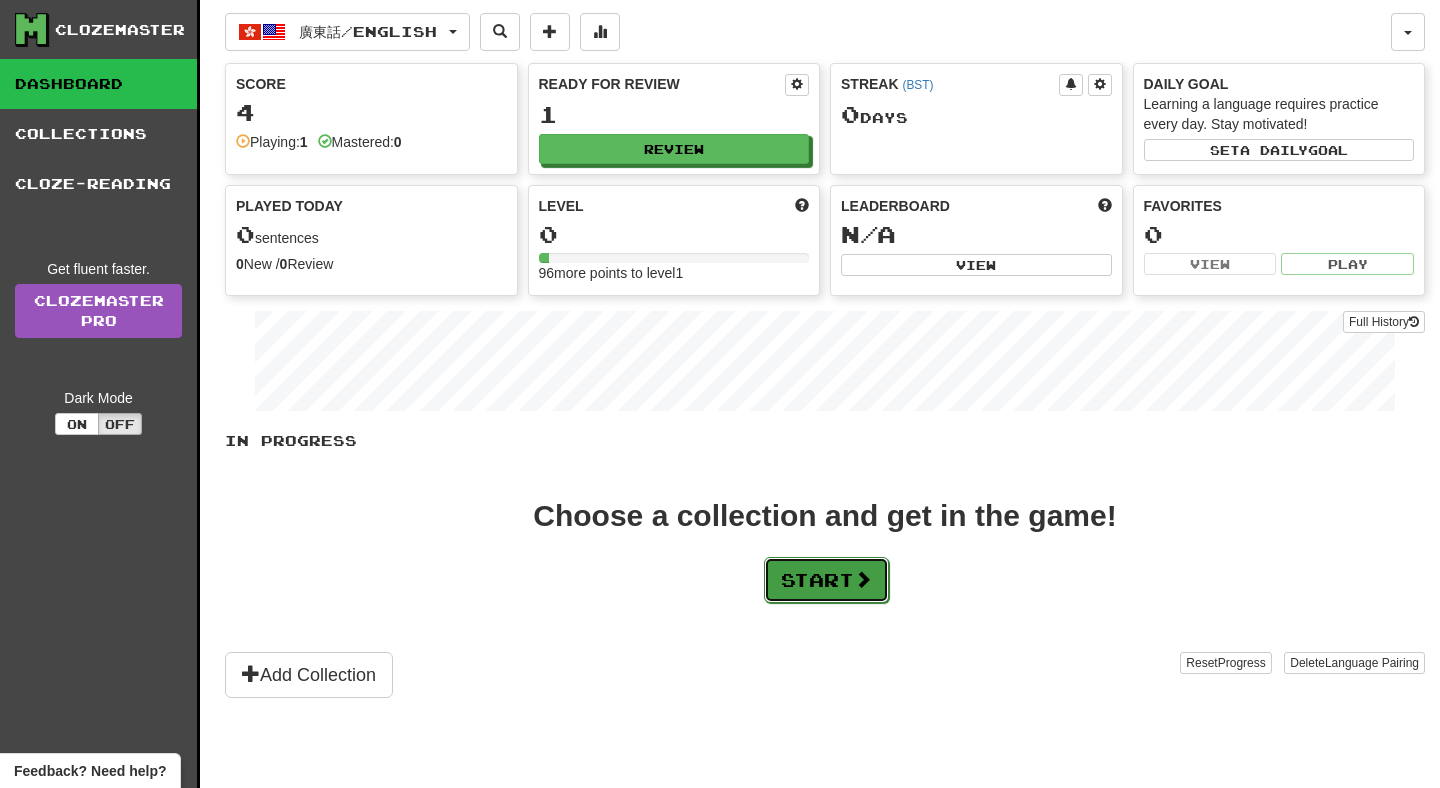click on "Start" at bounding box center (826, 580) 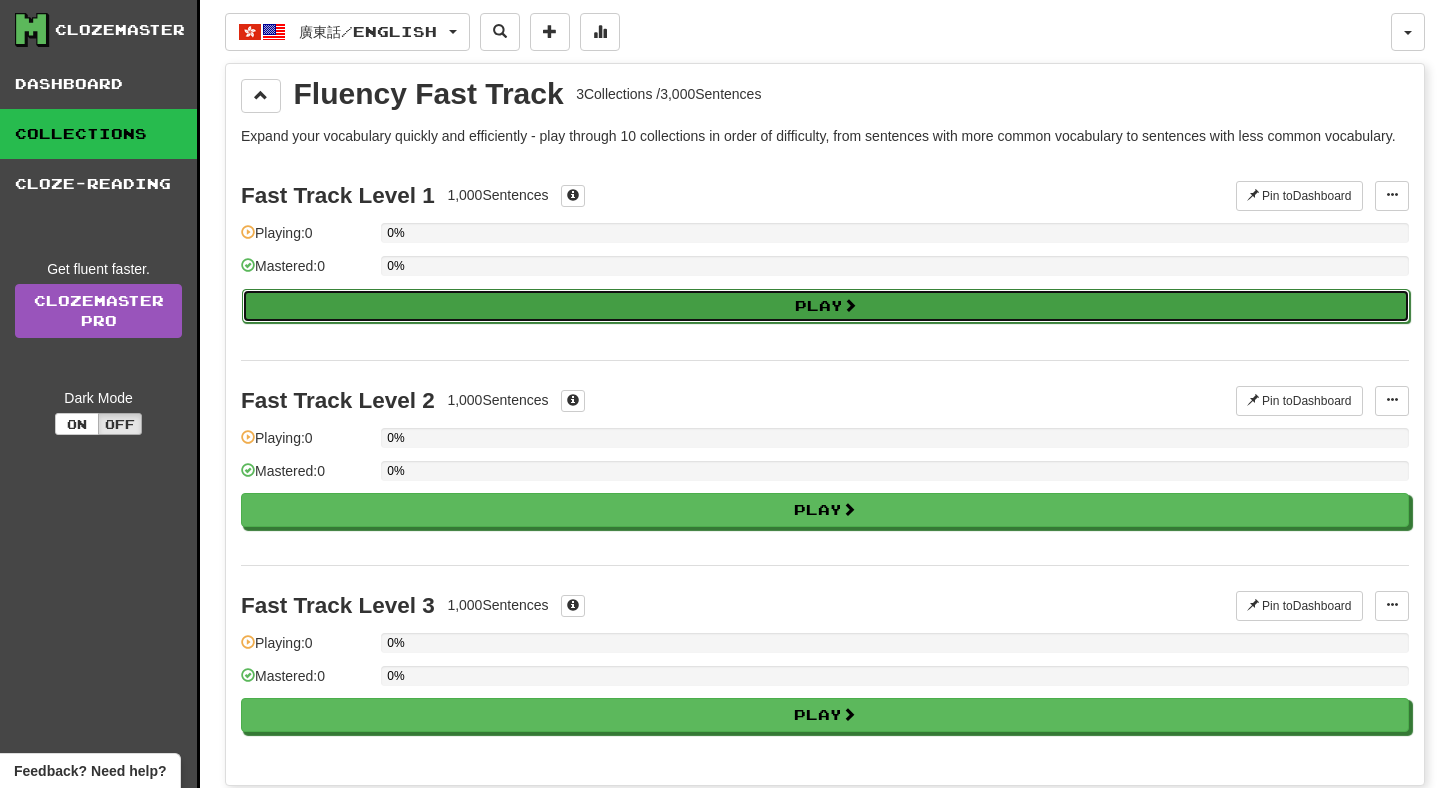 click on "Play" at bounding box center [826, 306] 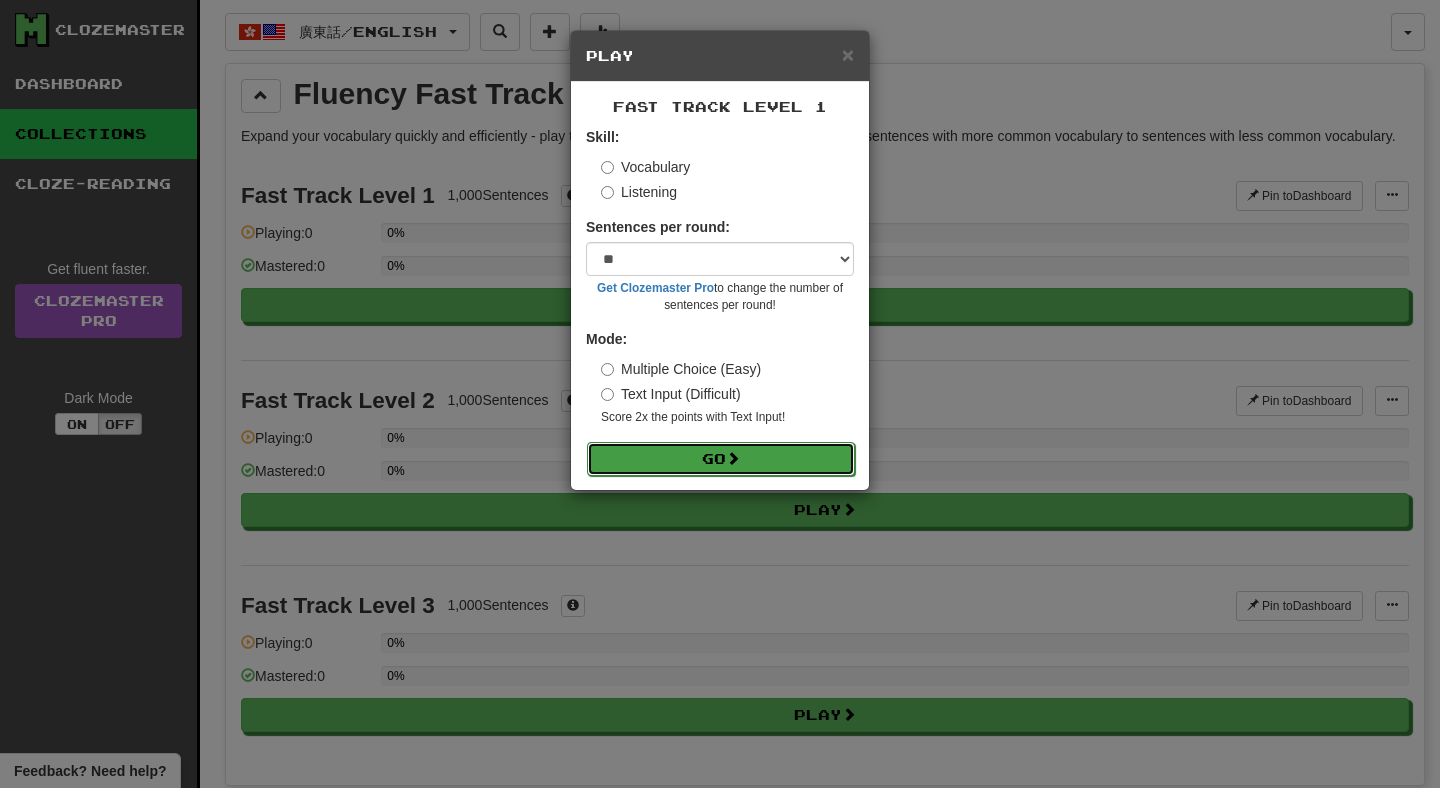click on "Go" at bounding box center [721, 459] 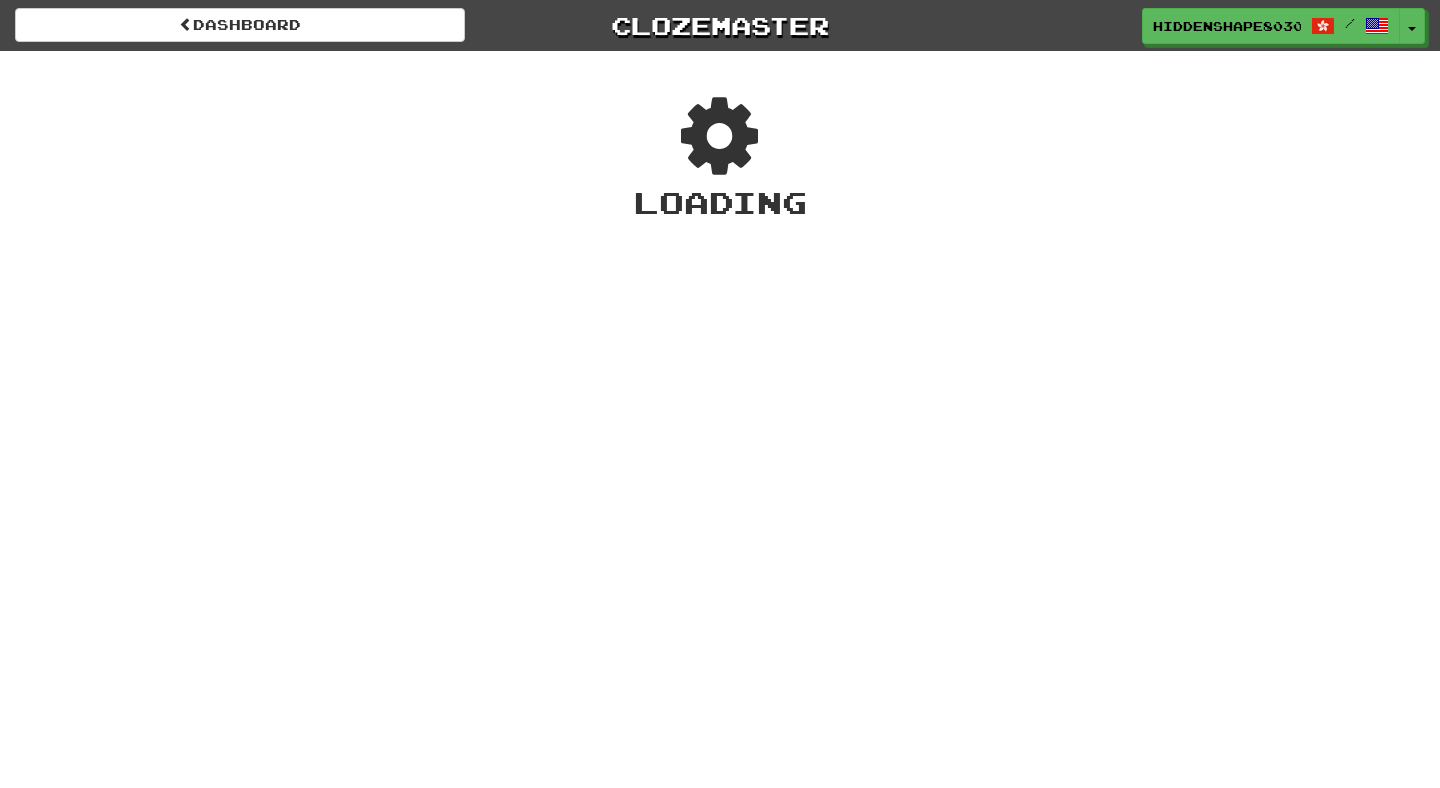 scroll, scrollTop: 0, scrollLeft: 0, axis: both 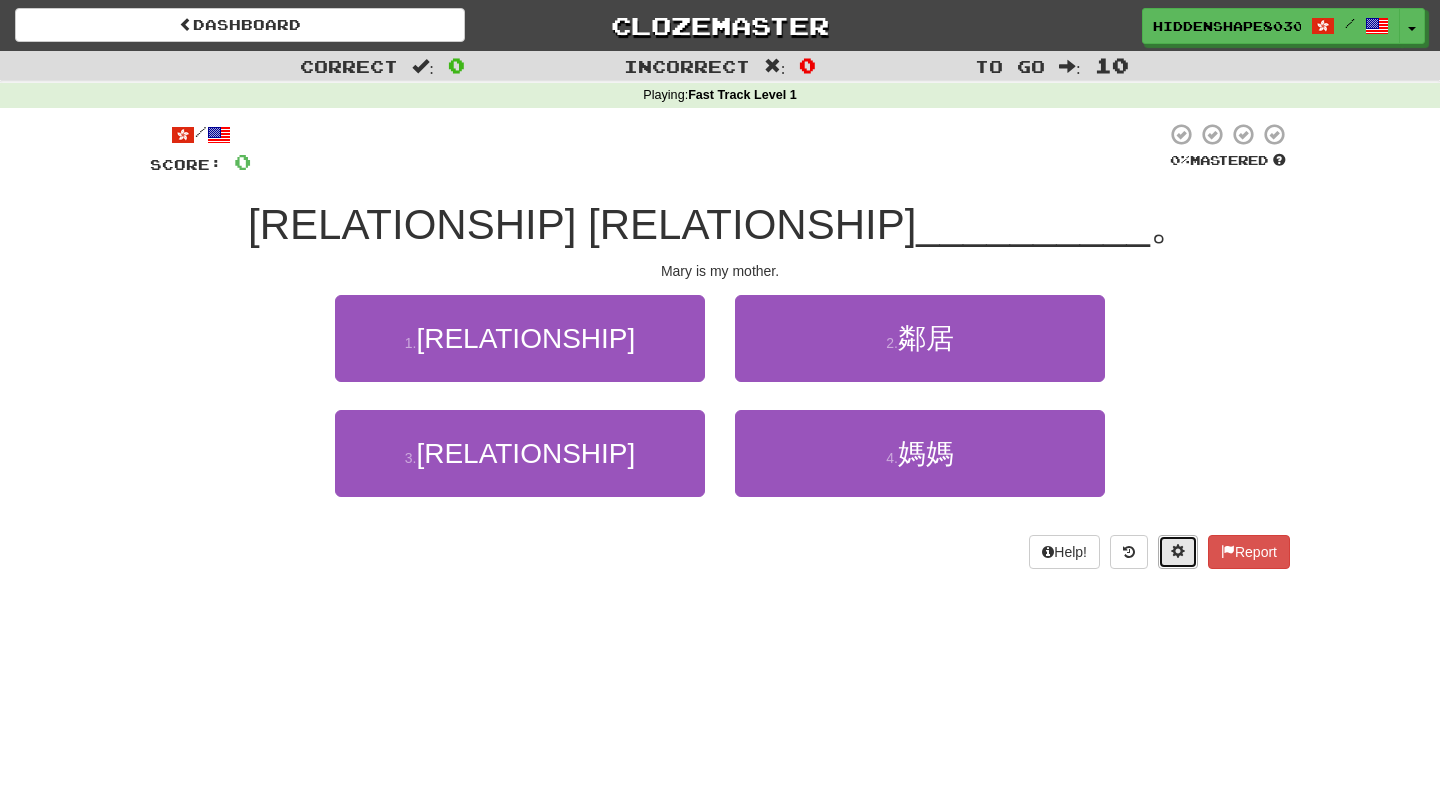 click at bounding box center [1178, 551] 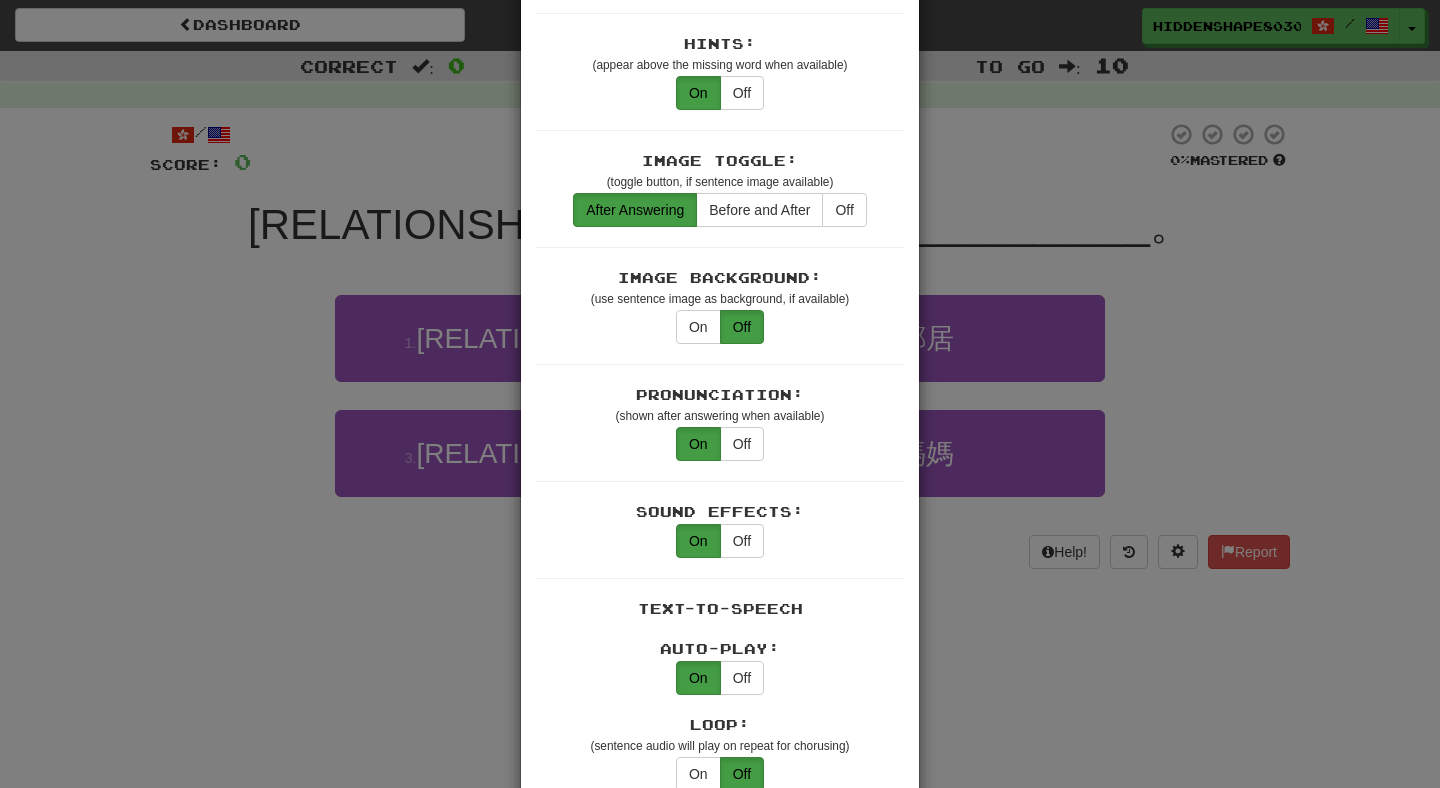 scroll, scrollTop: 0, scrollLeft: 0, axis: both 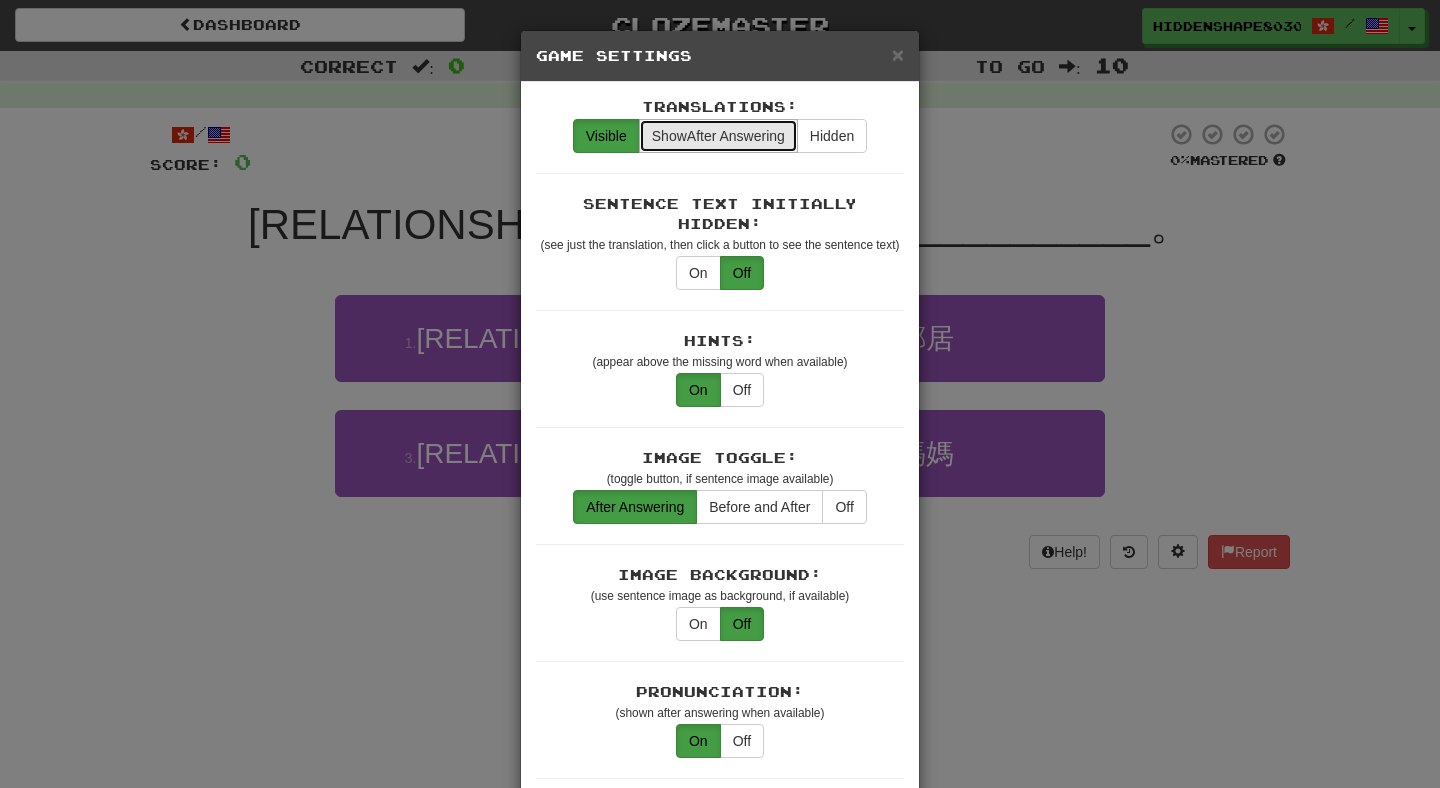 click on "Show  After Answering" at bounding box center (718, 136) 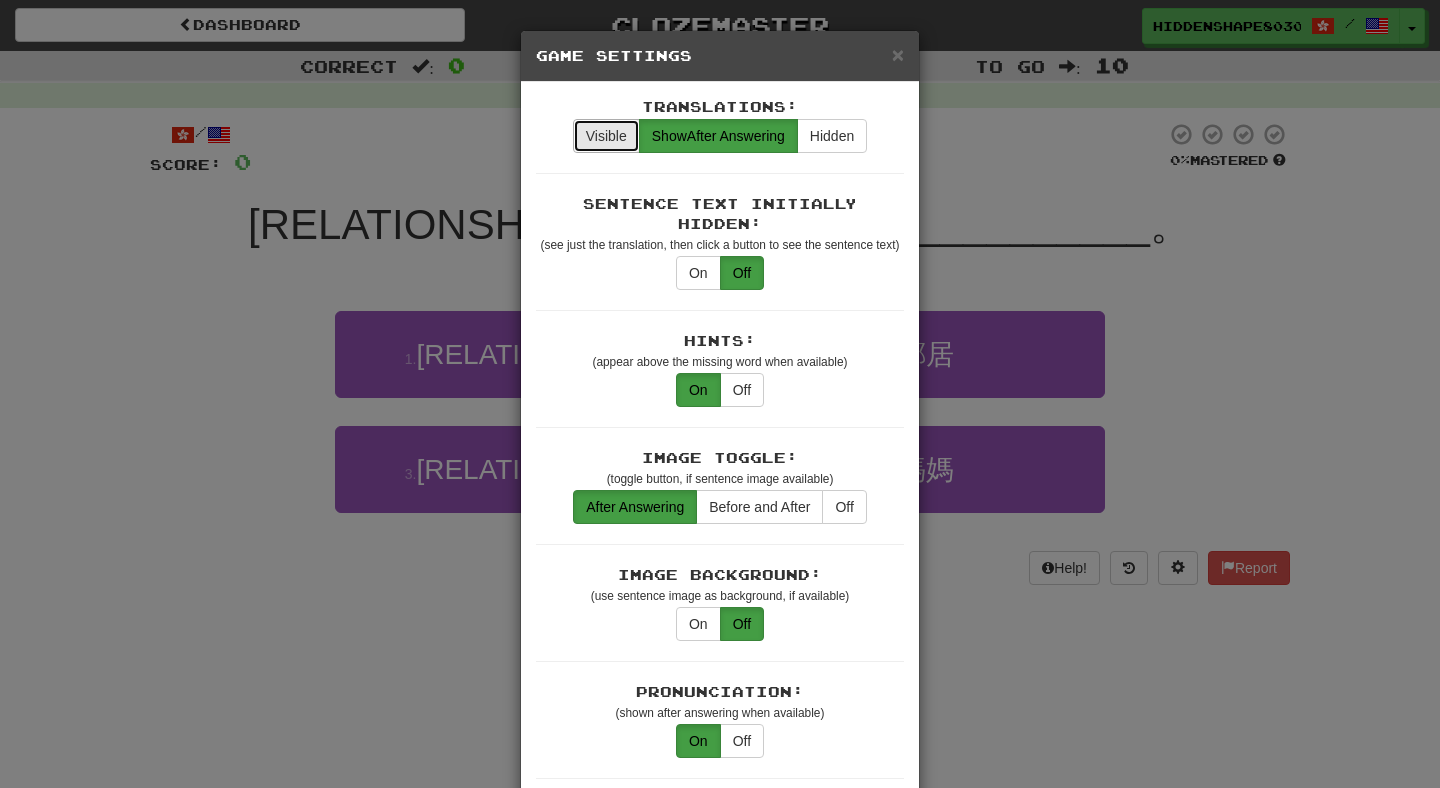 click on "Visible" at bounding box center [606, 136] 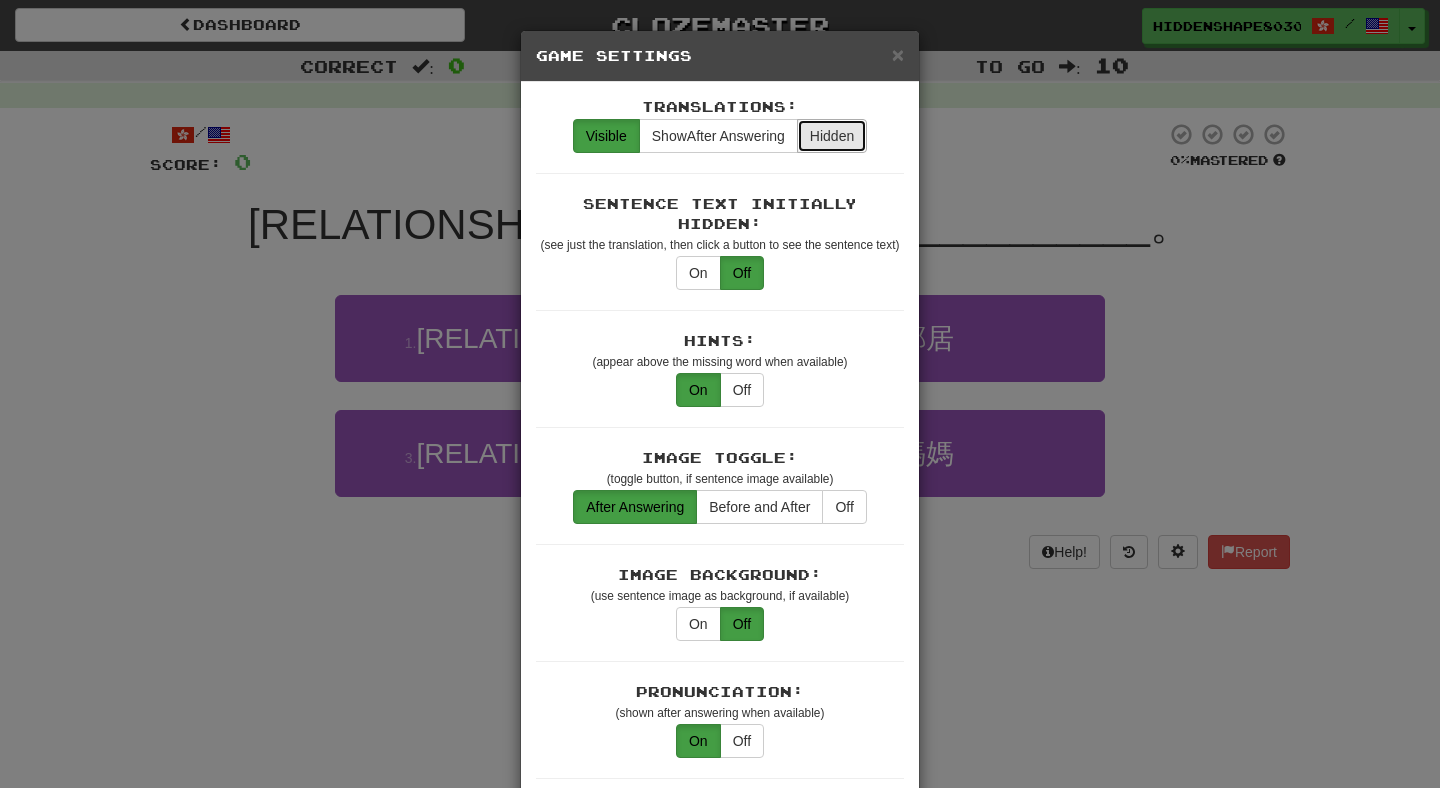click on "Hidden" at bounding box center [832, 136] 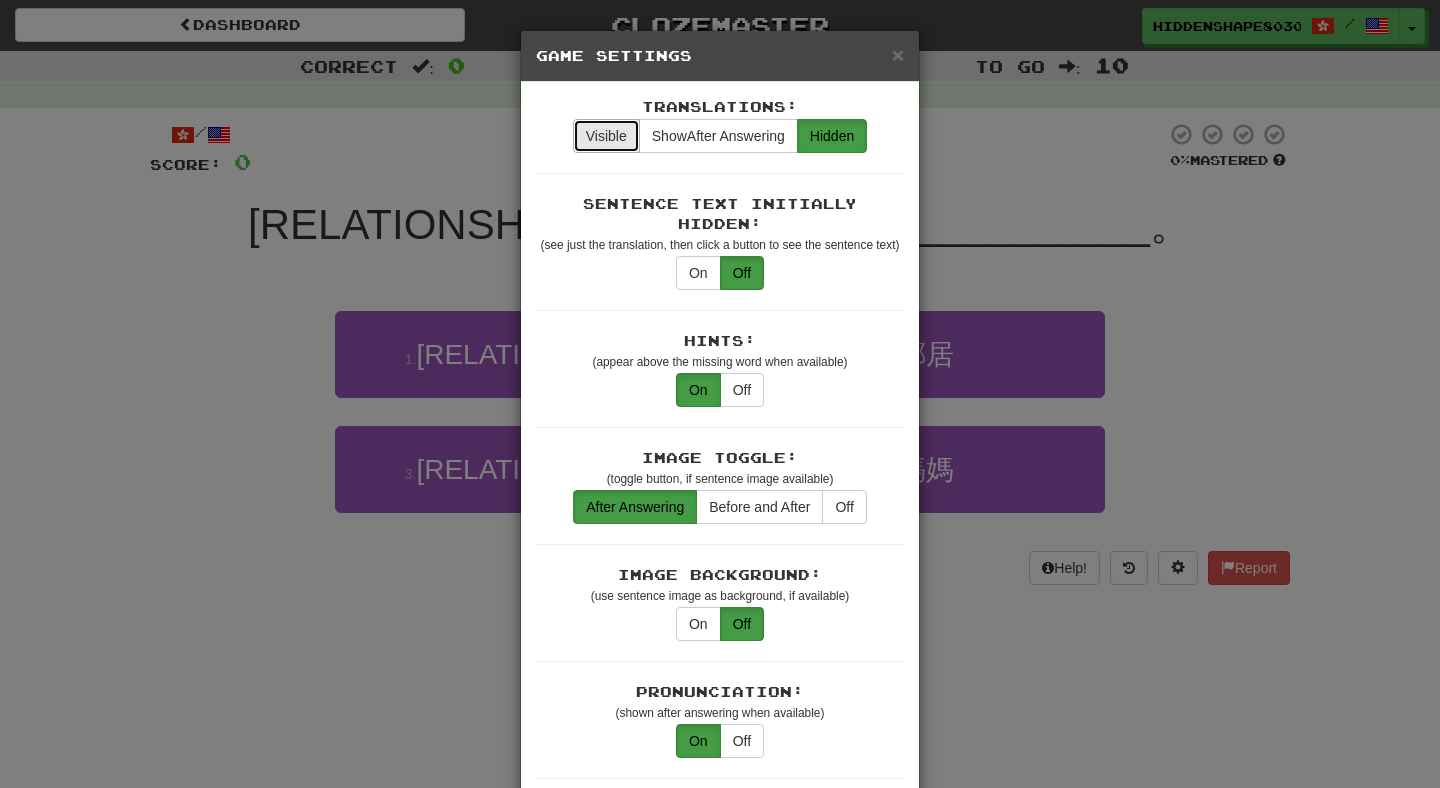 click on "Visible" at bounding box center (606, 136) 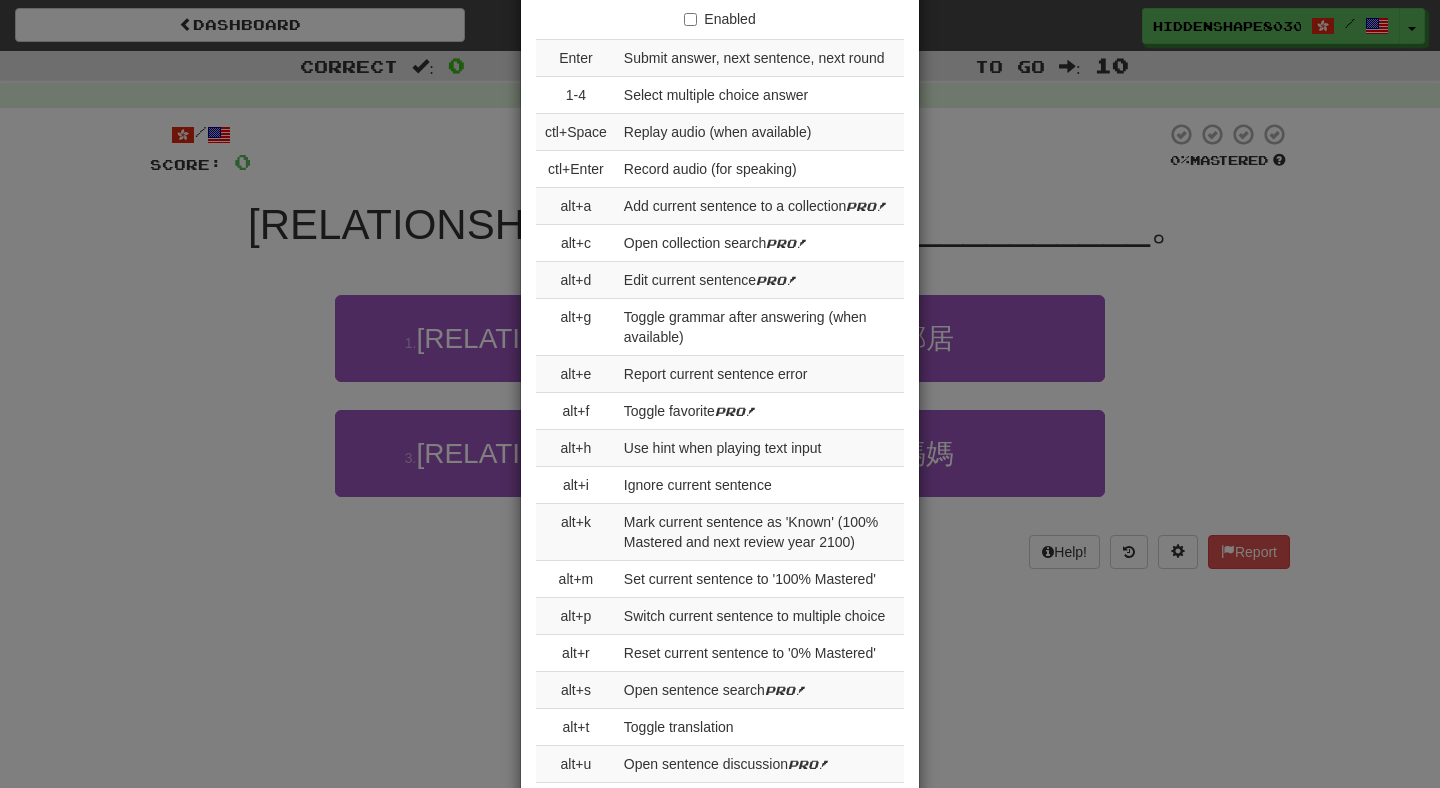 scroll, scrollTop: 2160, scrollLeft: 0, axis: vertical 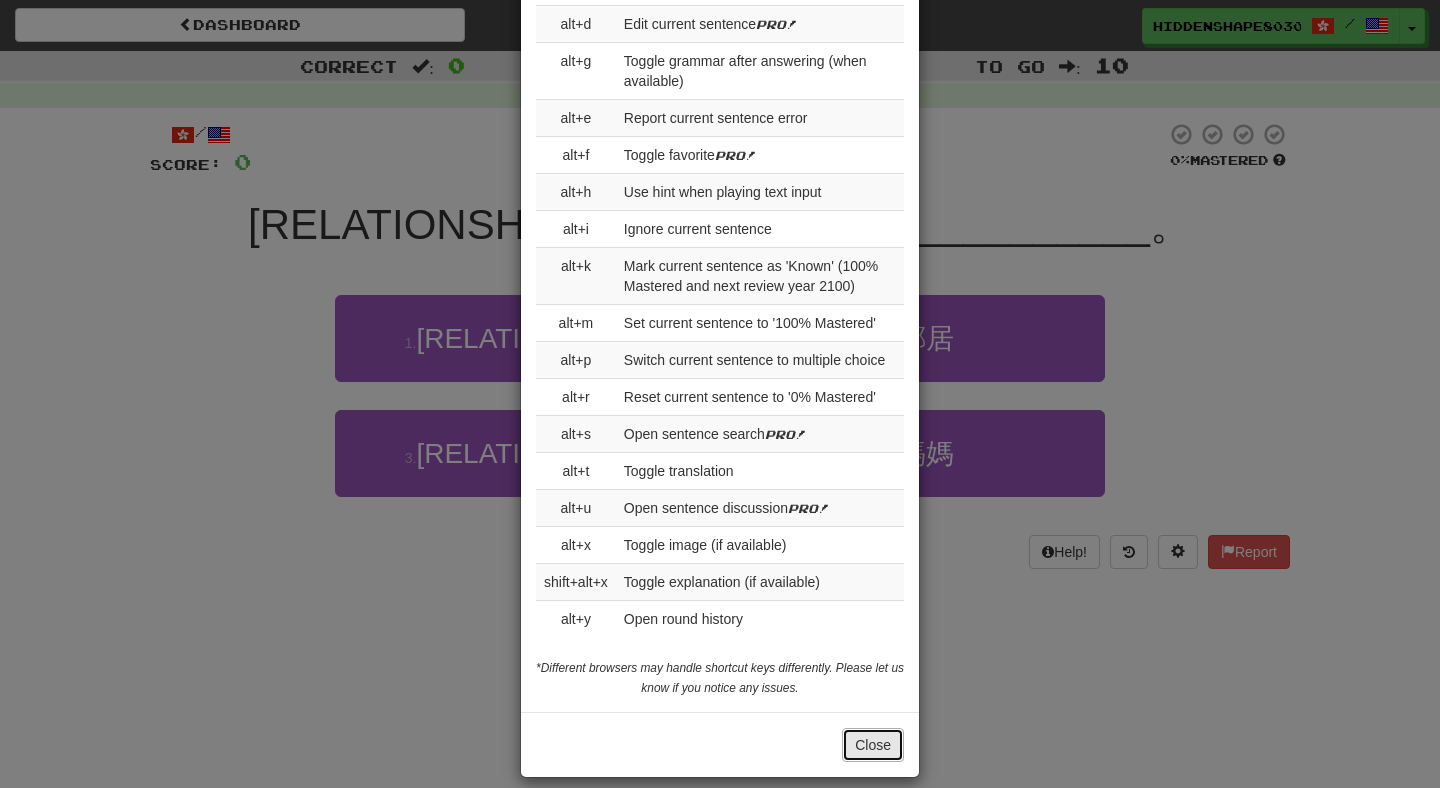 click on "Close" at bounding box center [873, 745] 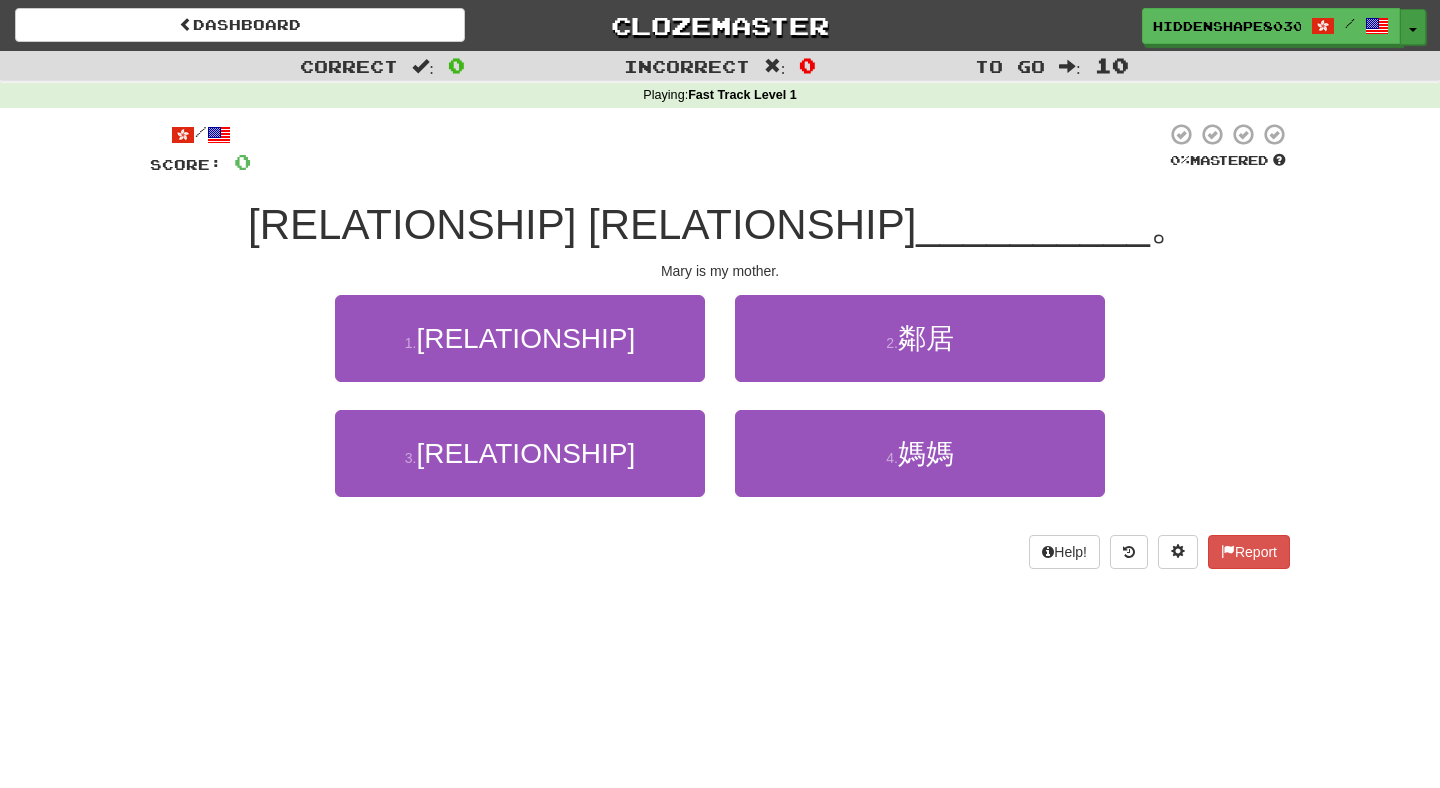 click on "Toggle Dropdown" at bounding box center [1413, 27] 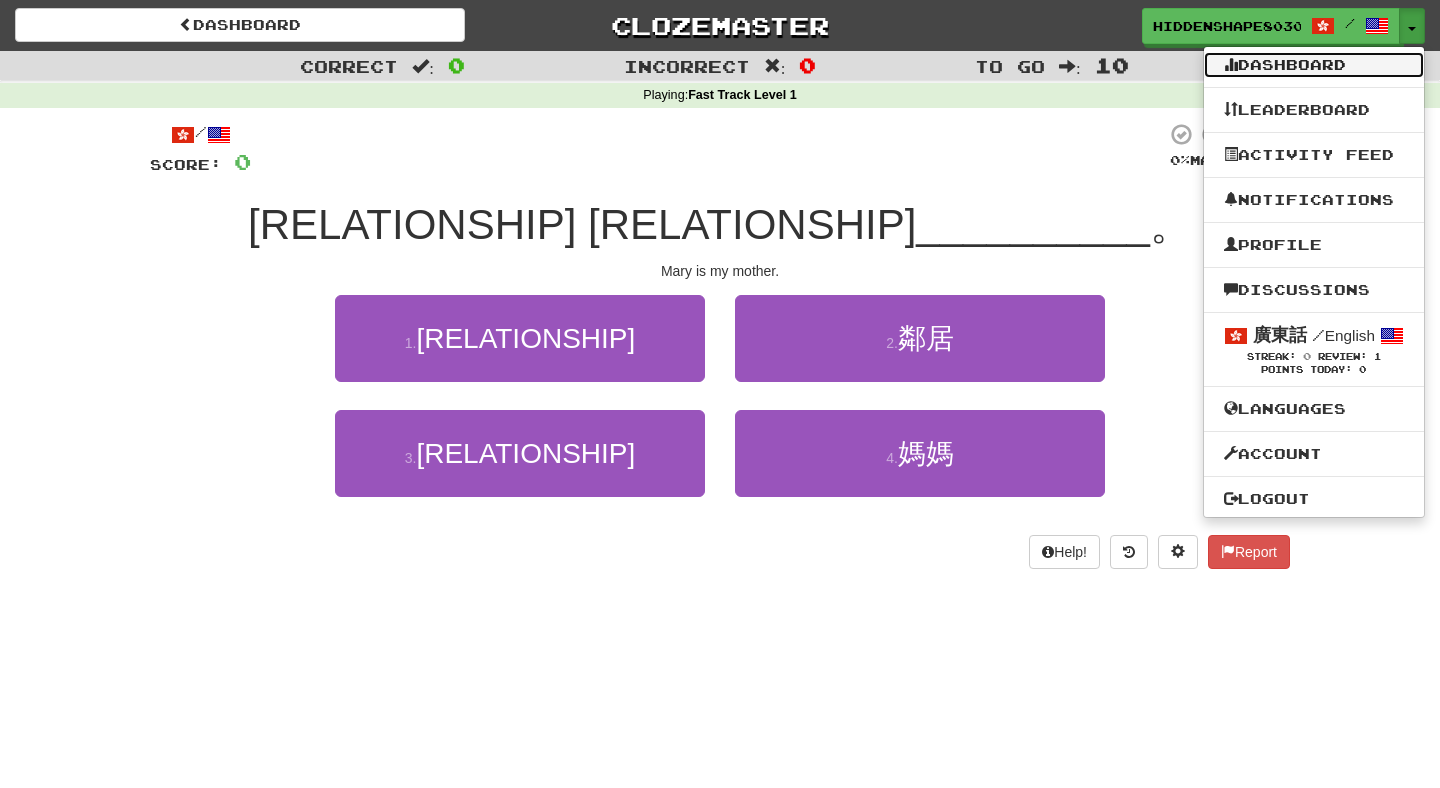 click on "Dashboard" at bounding box center [1314, 65] 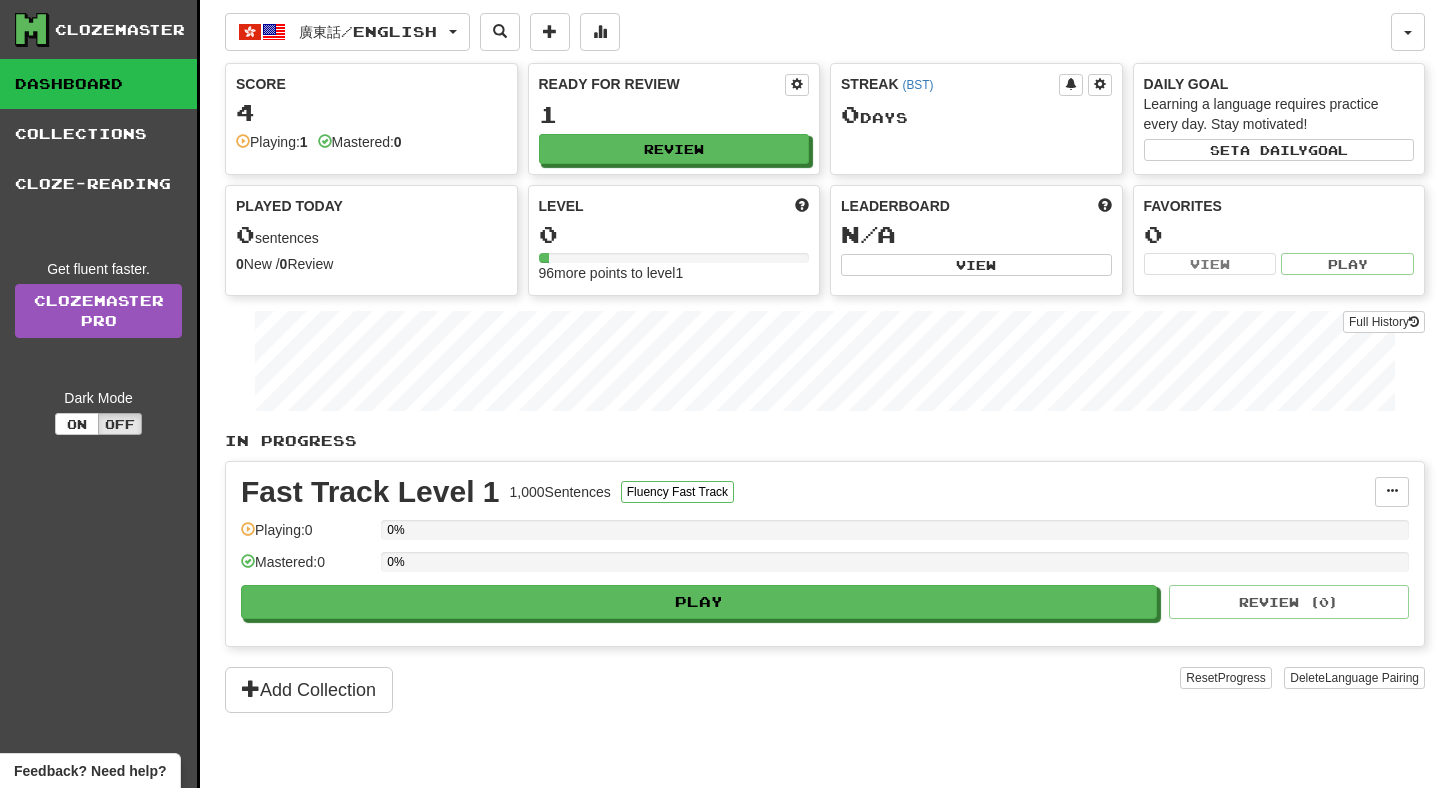 scroll, scrollTop: 0, scrollLeft: 0, axis: both 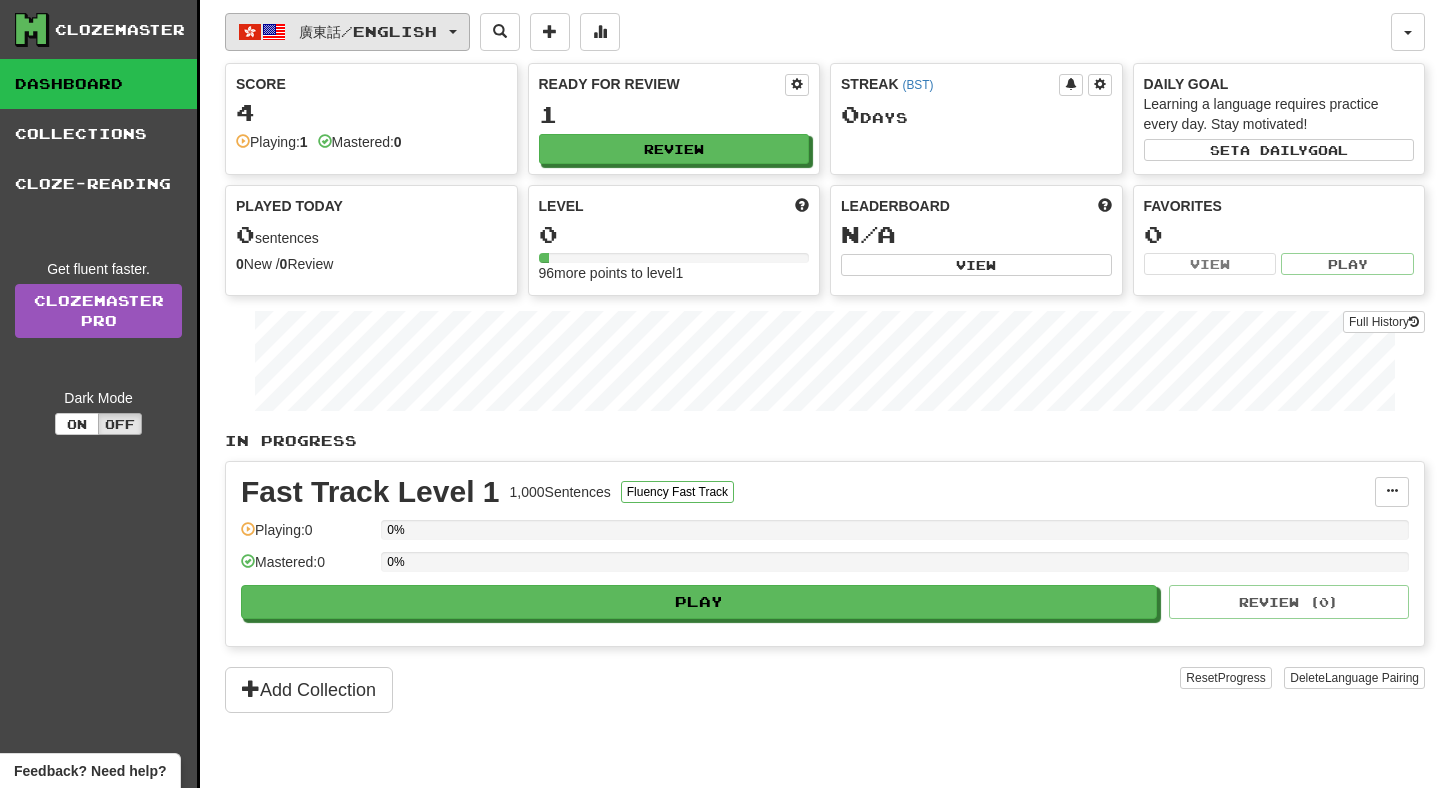 click on "廣東話  /  English" at bounding box center (368, 31) 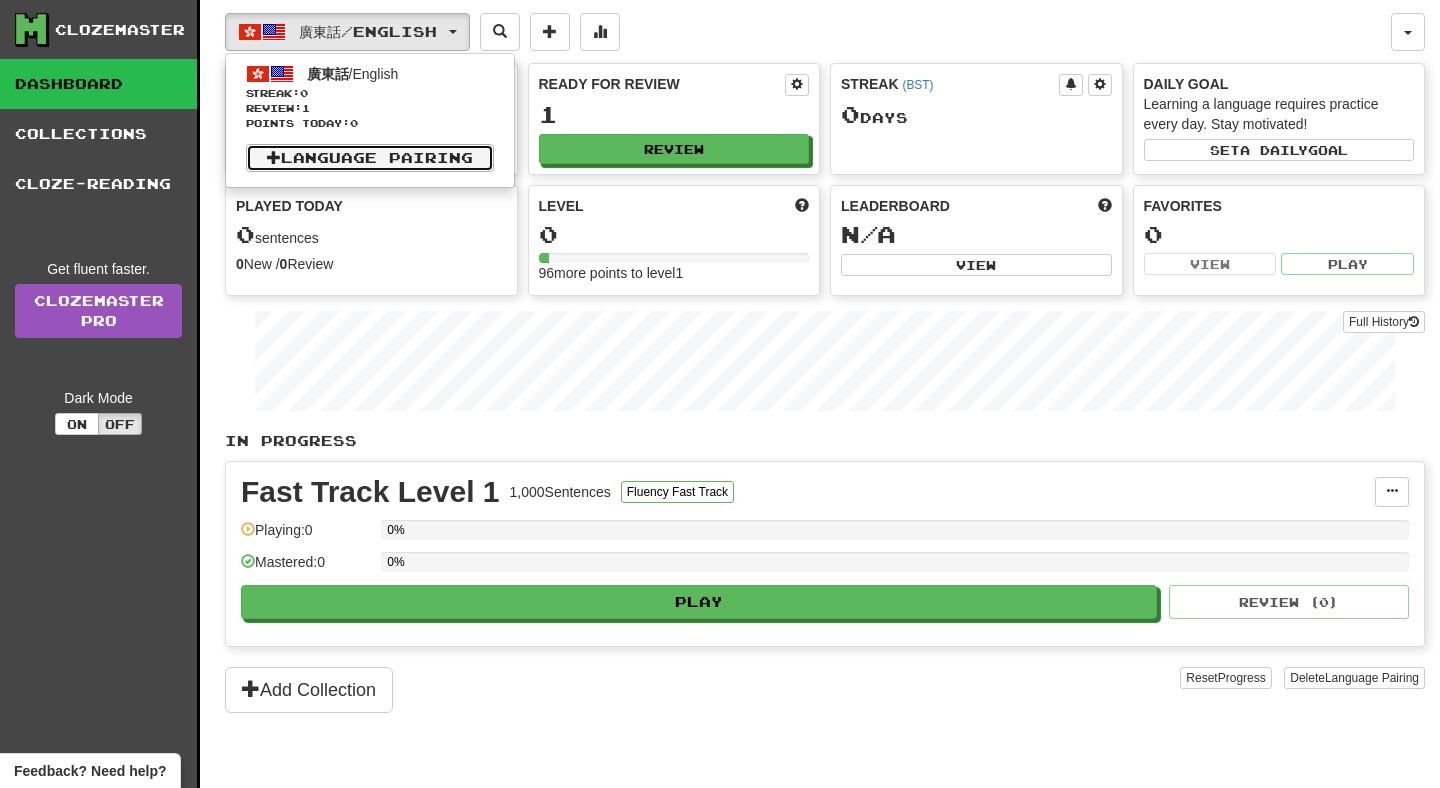 click on "Language Pairing" at bounding box center [370, 158] 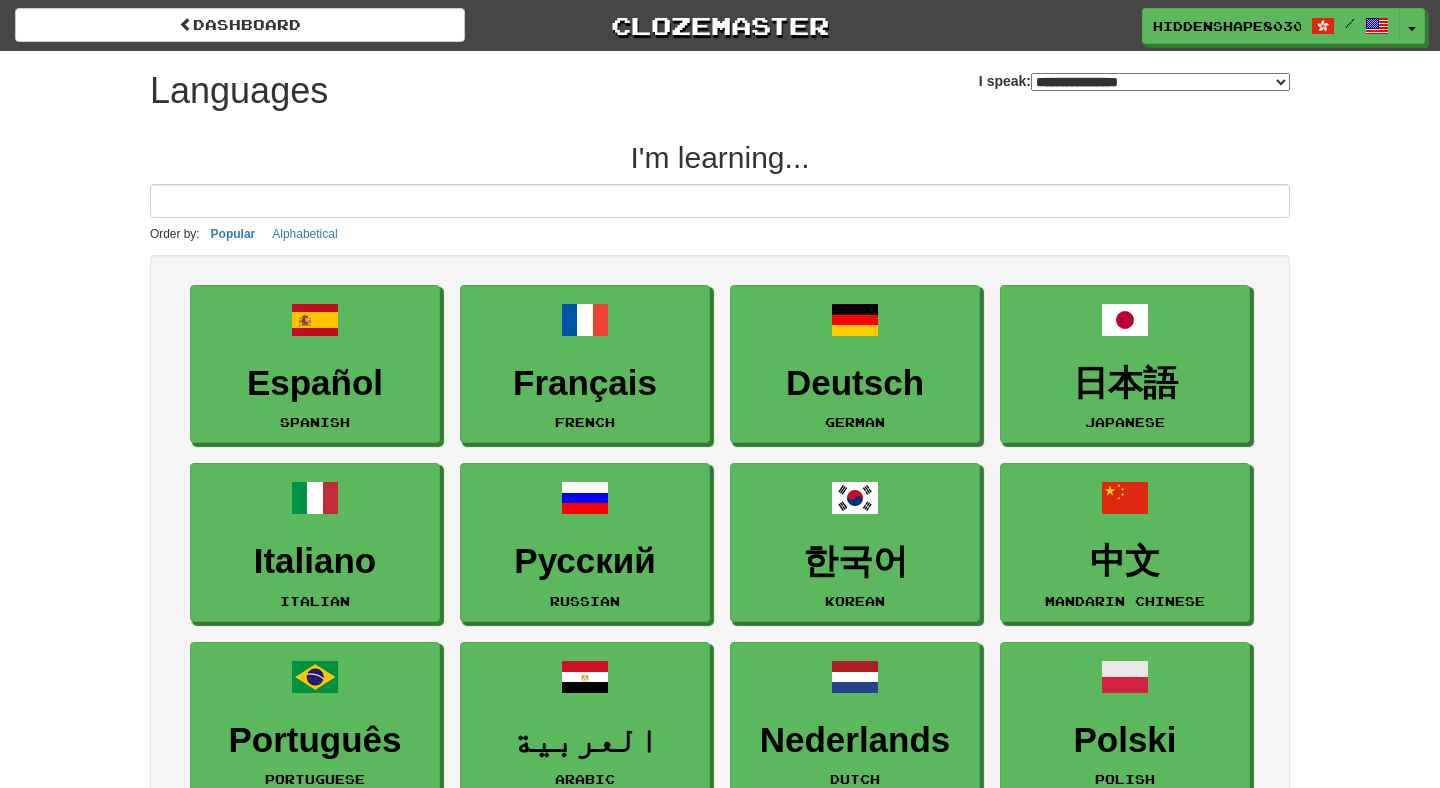 select on "*******" 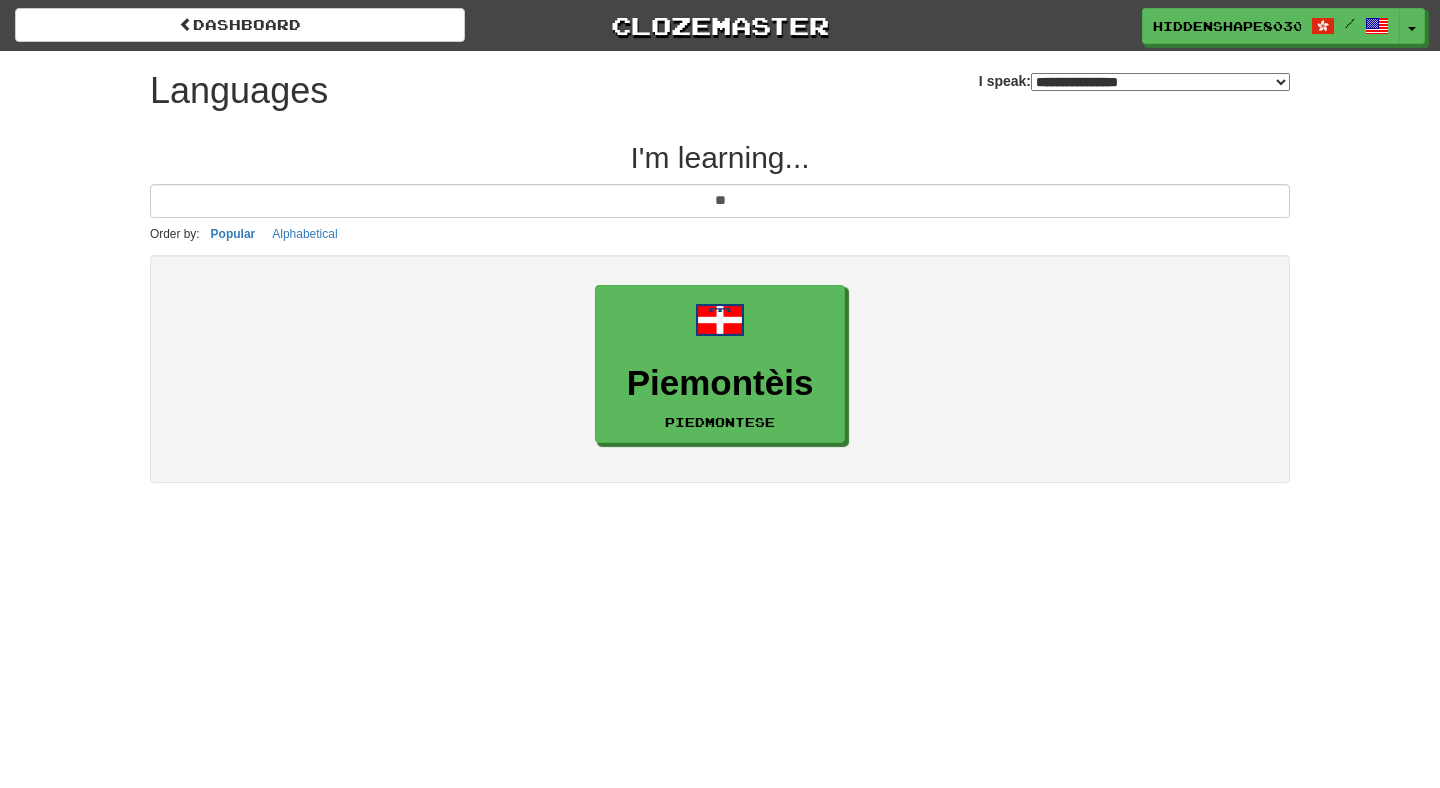 type on "*" 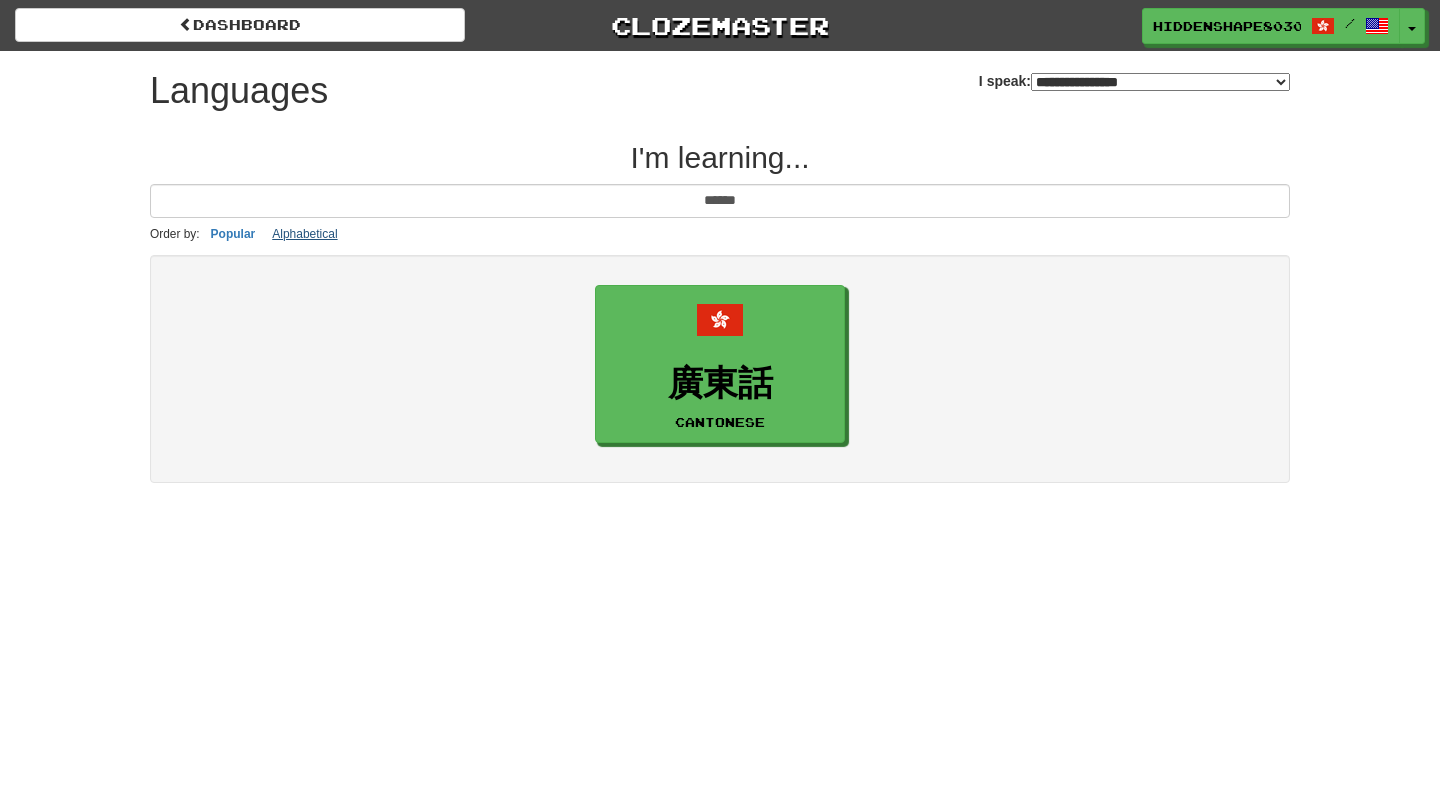 type on "******" 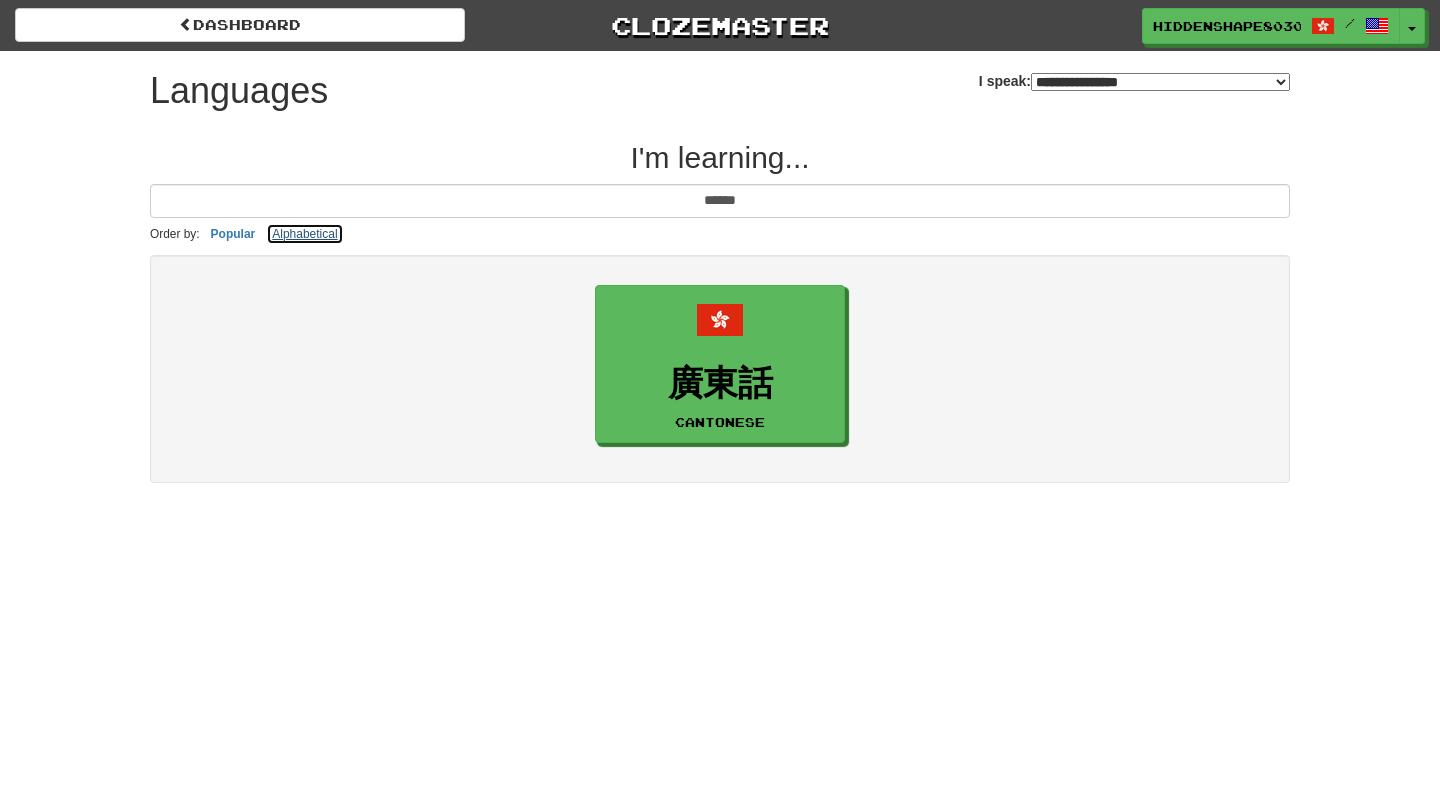 click on "Alphabetical" at bounding box center (304, 234) 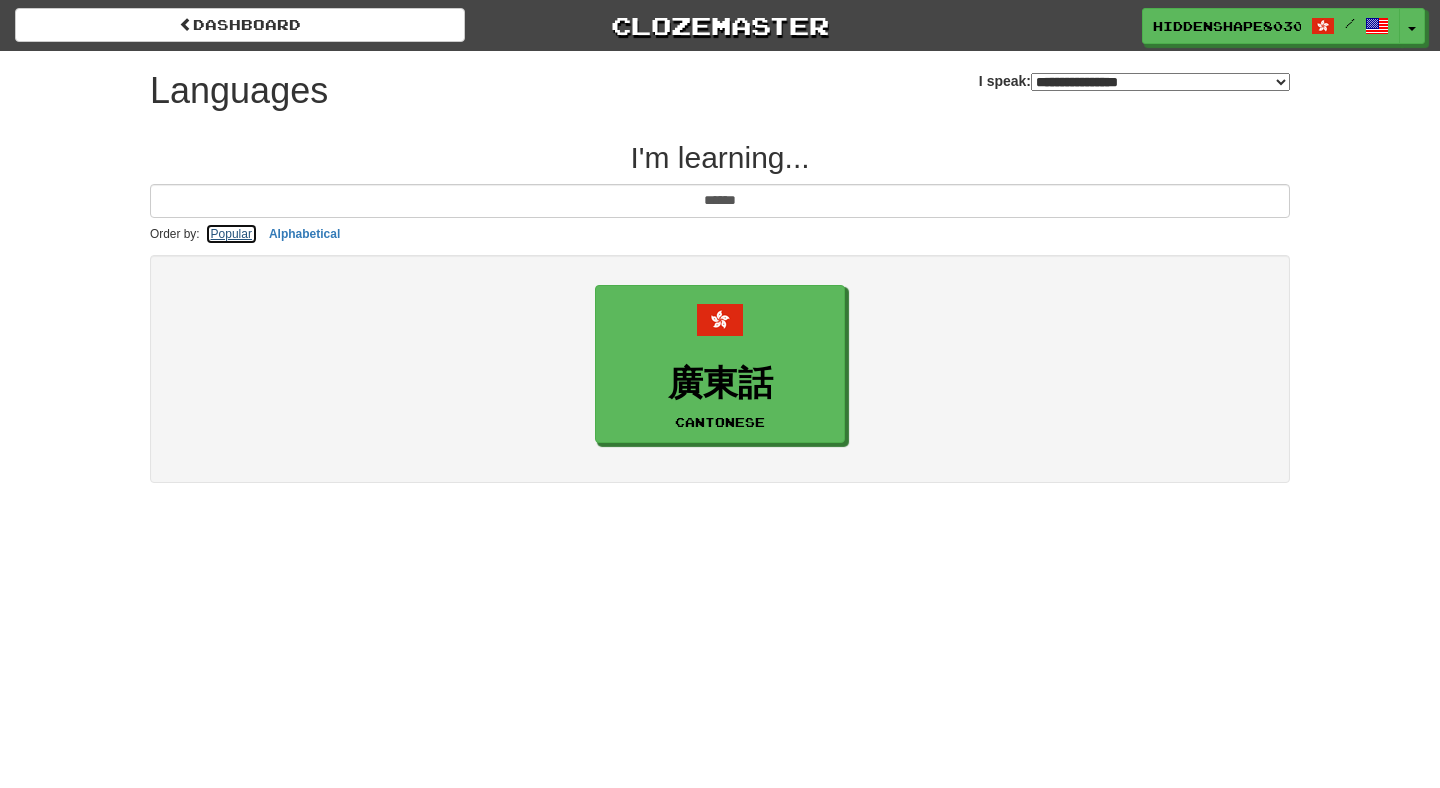 click on "Popular" at bounding box center [231, 234] 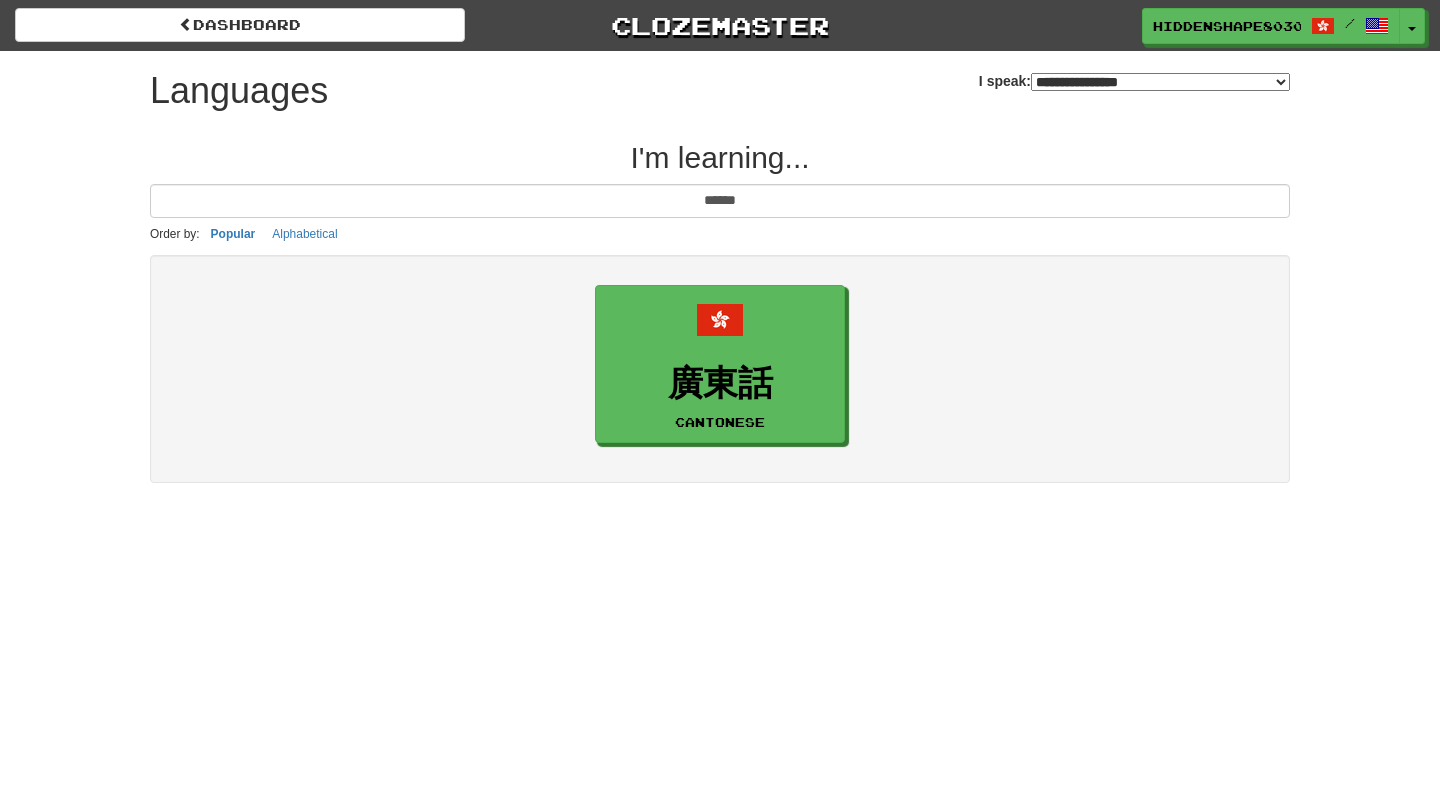 click on "**********" at bounding box center [1134, 73] 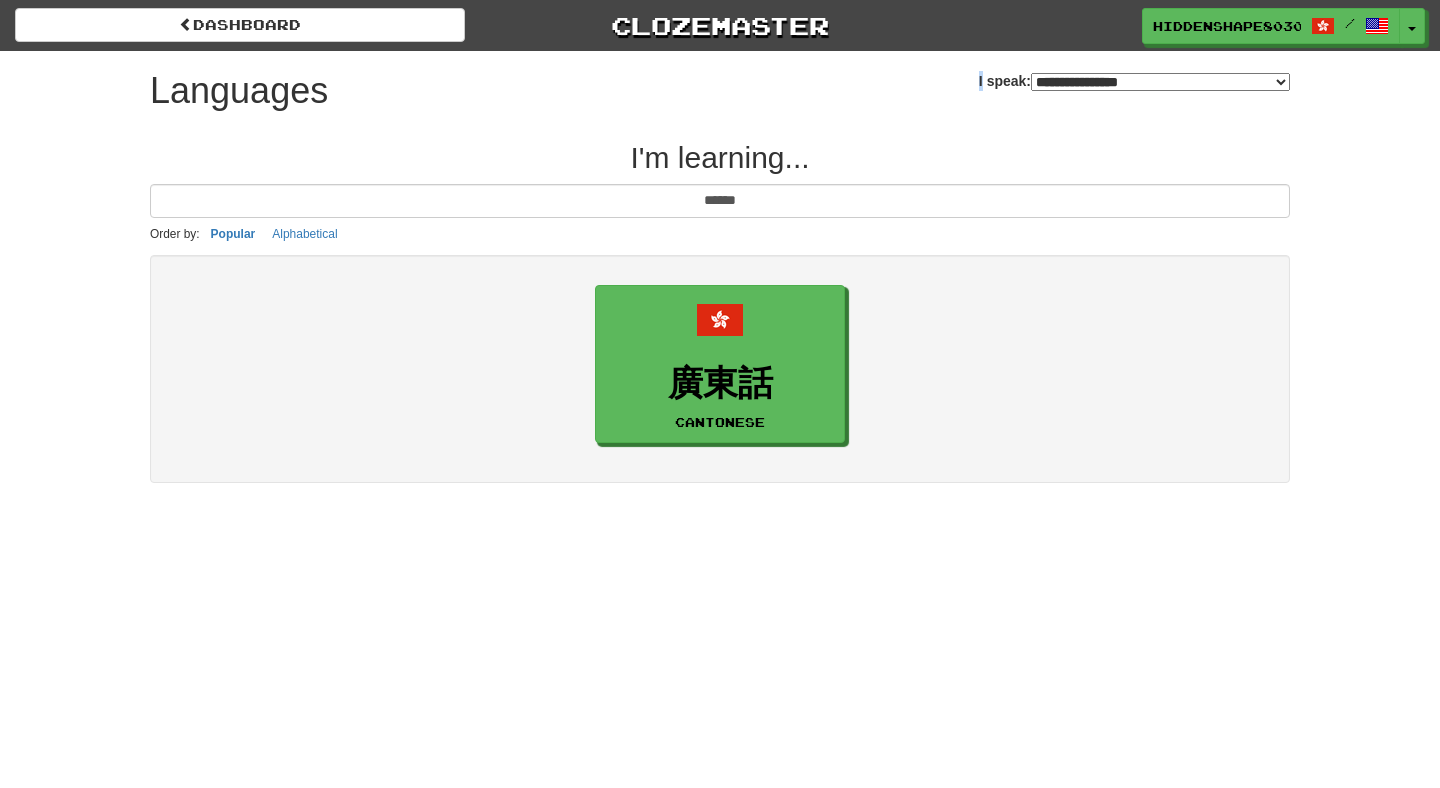 click on "**********" at bounding box center (1134, 73) 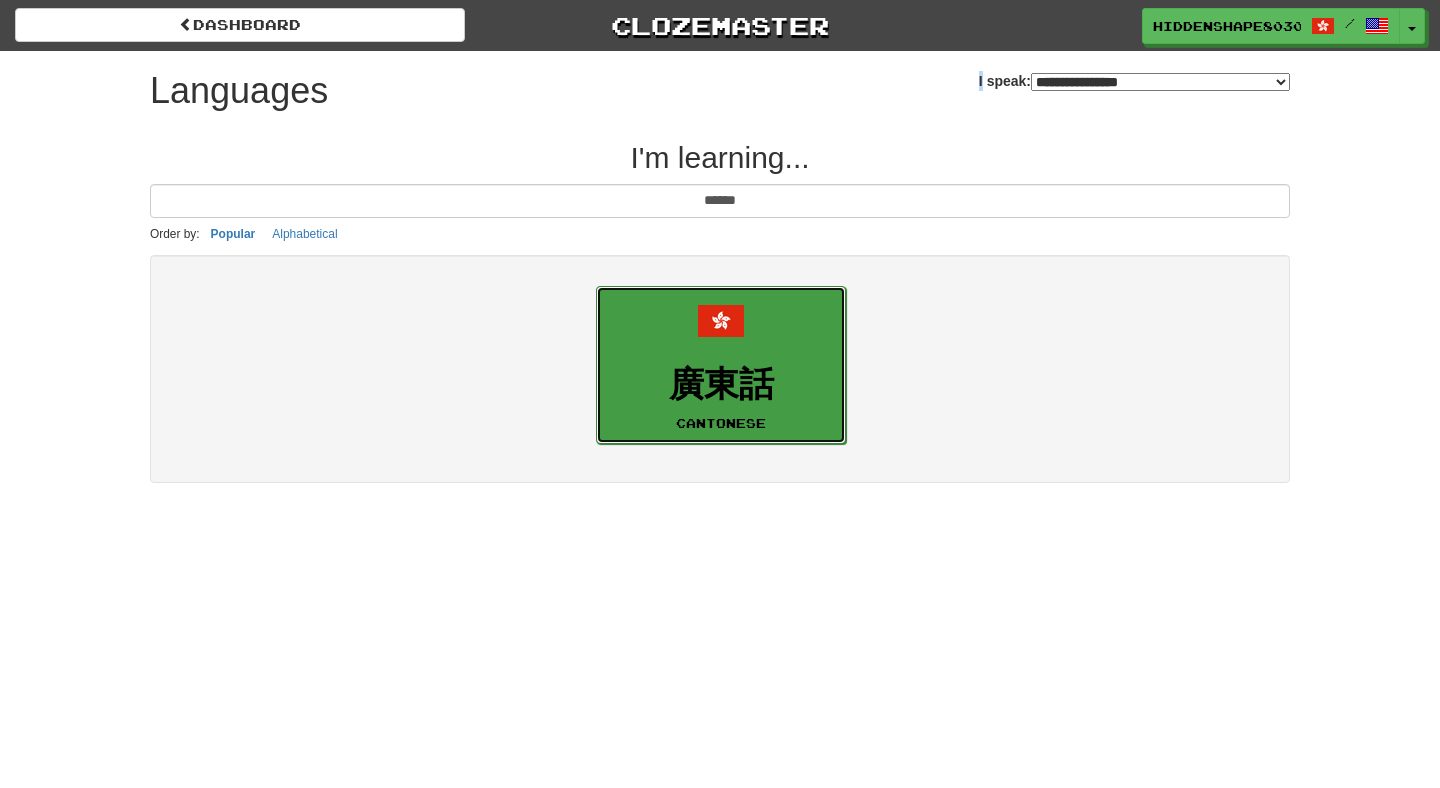 click on "廣東話" at bounding box center [721, 384] 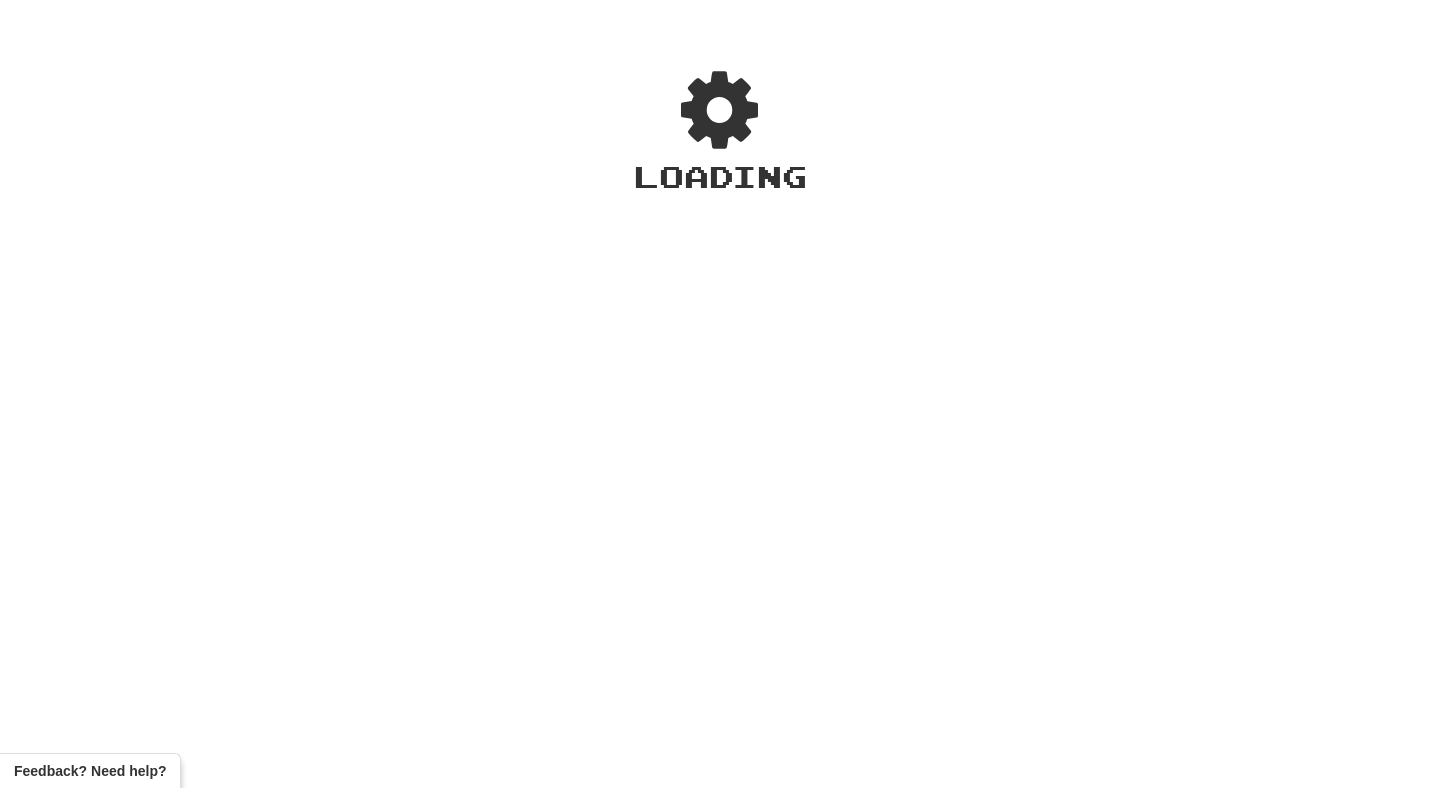 scroll, scrollTop: 0, scrollLeft: 0, axis: both 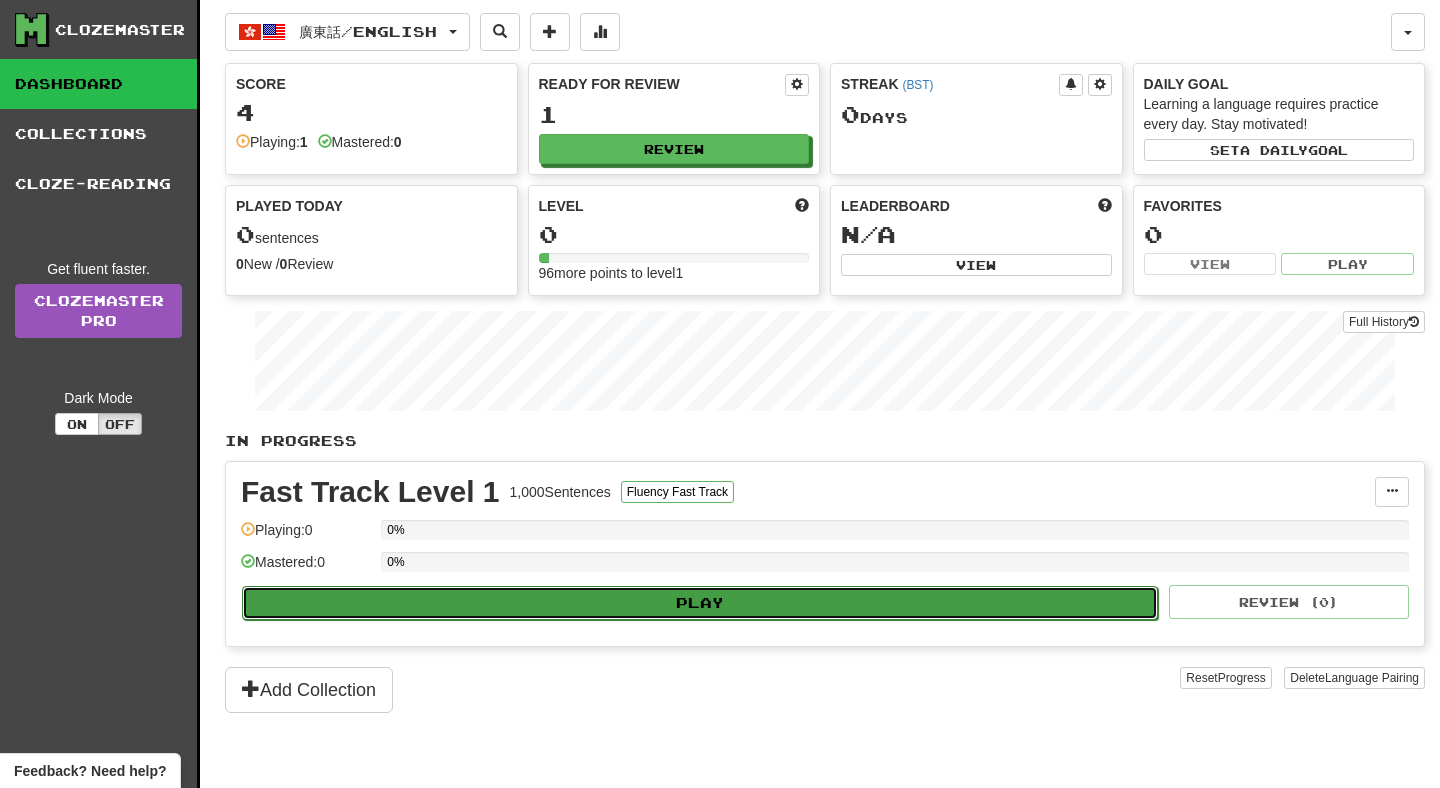 click on "Play" at bounding box center (700, 603) 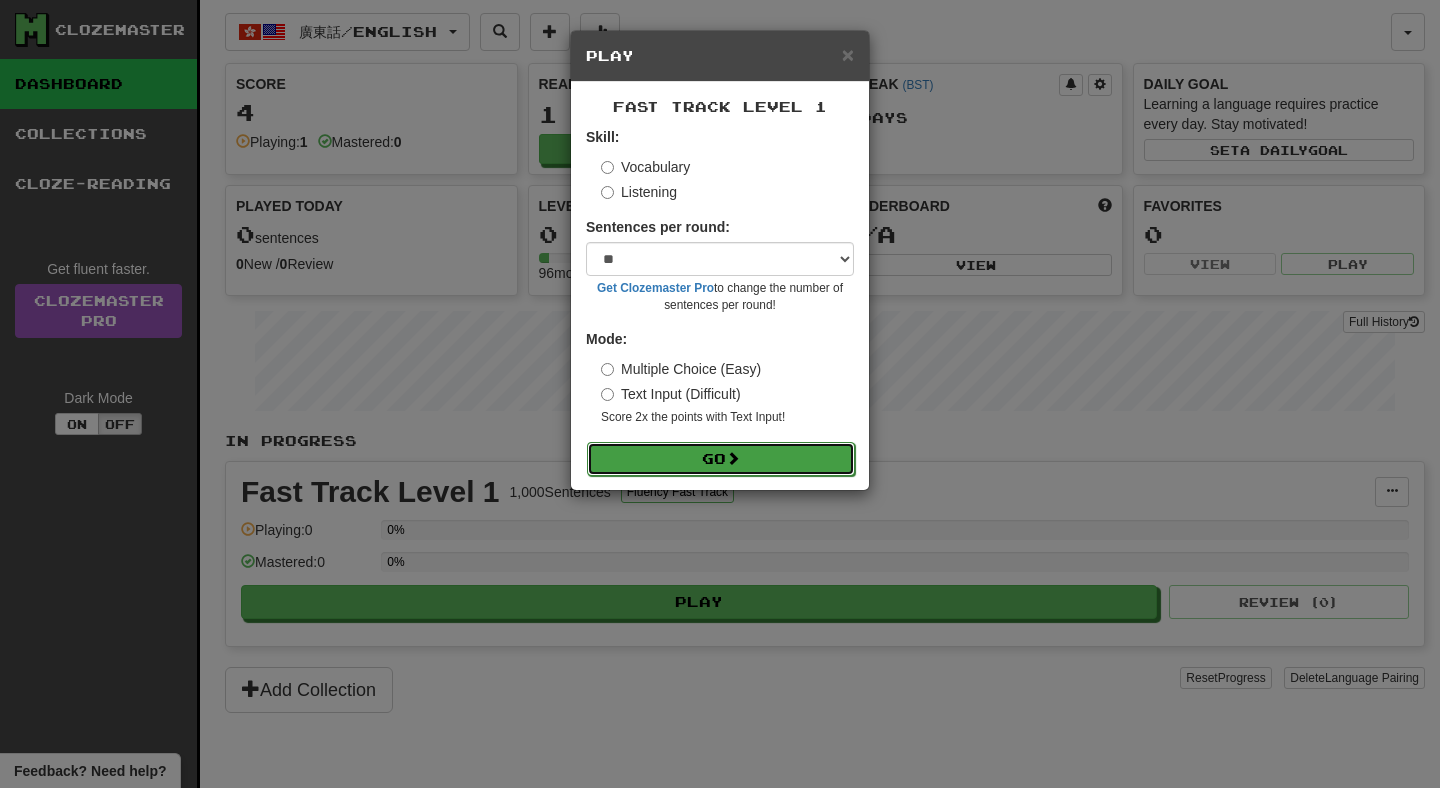 click at bounding box center (733, 458) 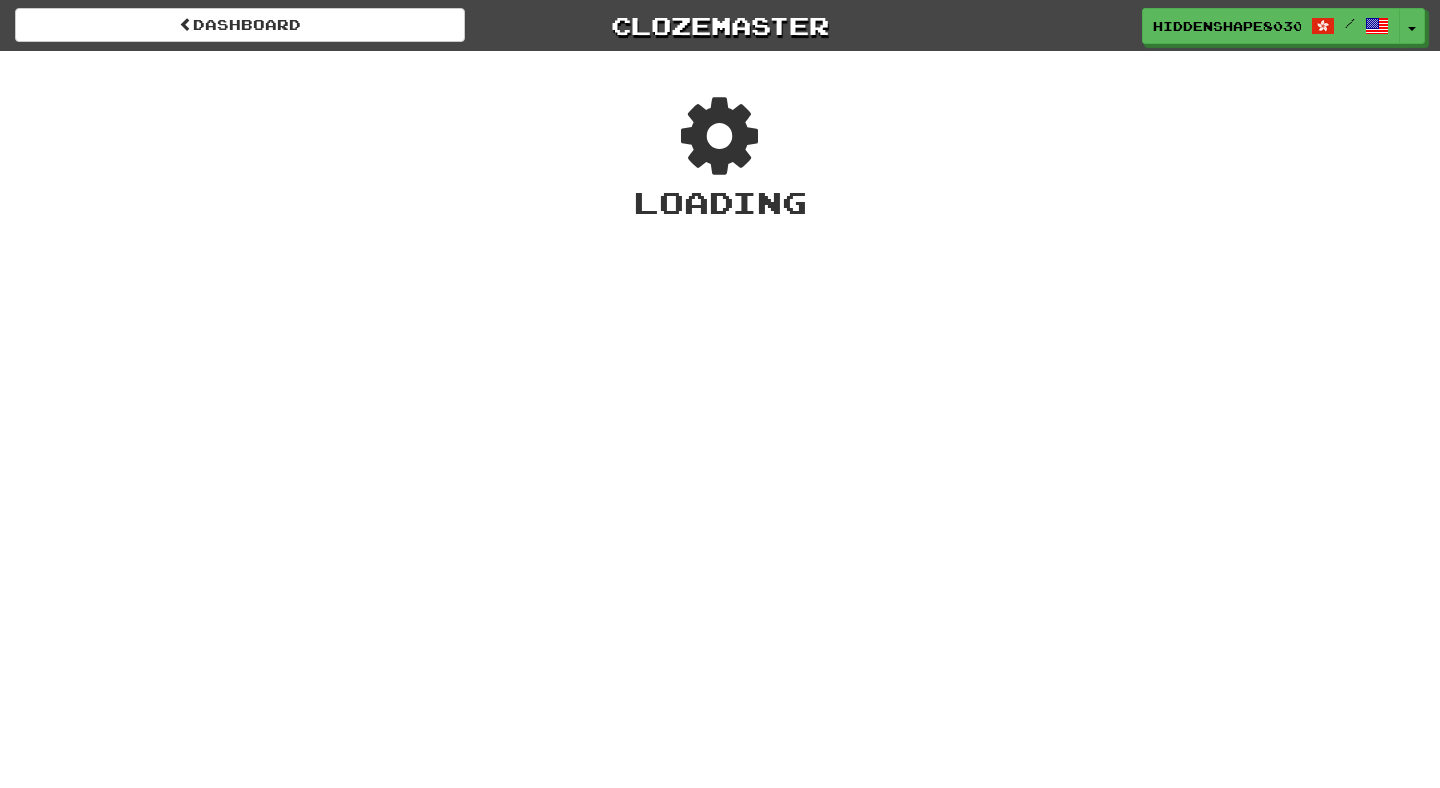 scroll, scrollTop: 0, scrollLeft: 0, axis: both 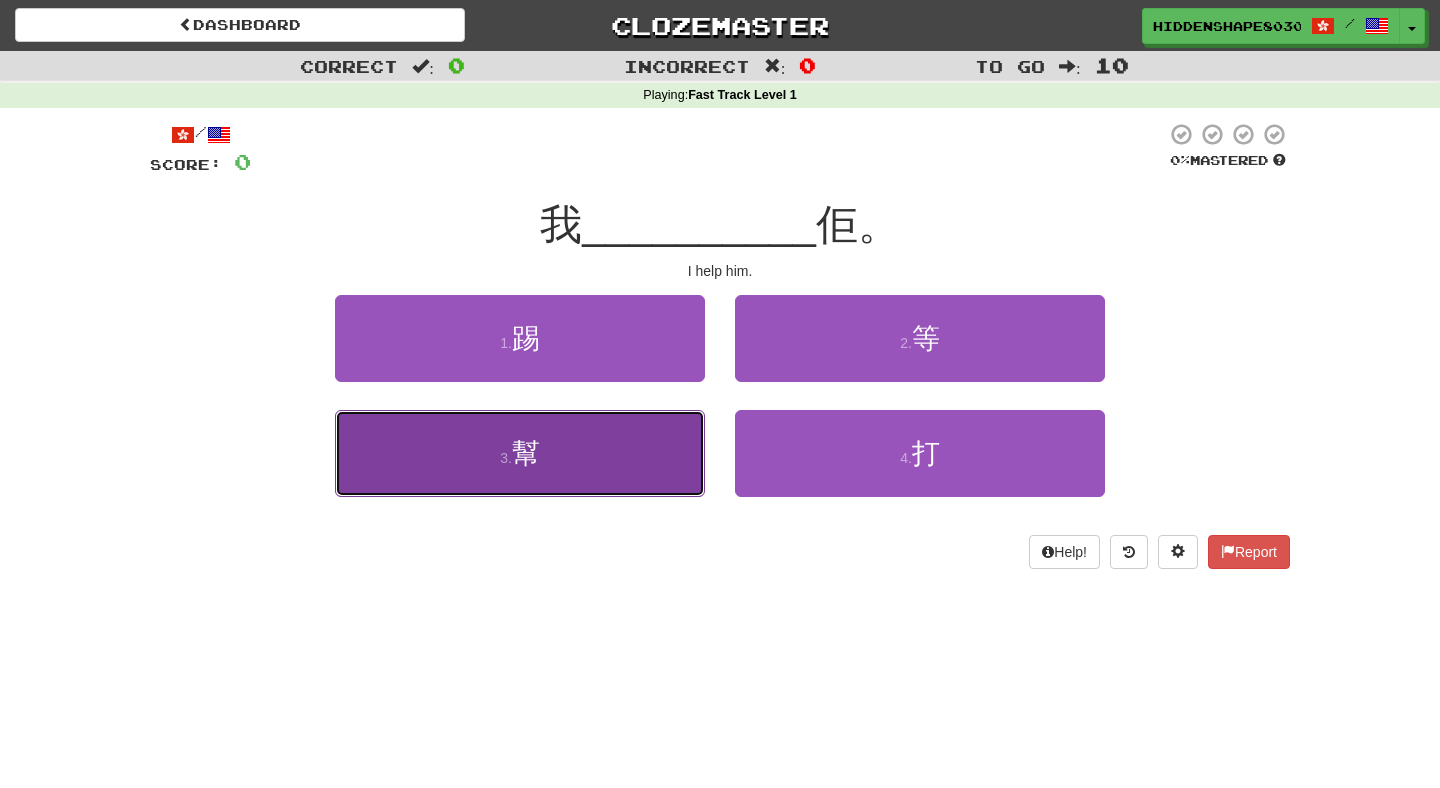 click on "3 .  幫" at bounding box center [520, 453] 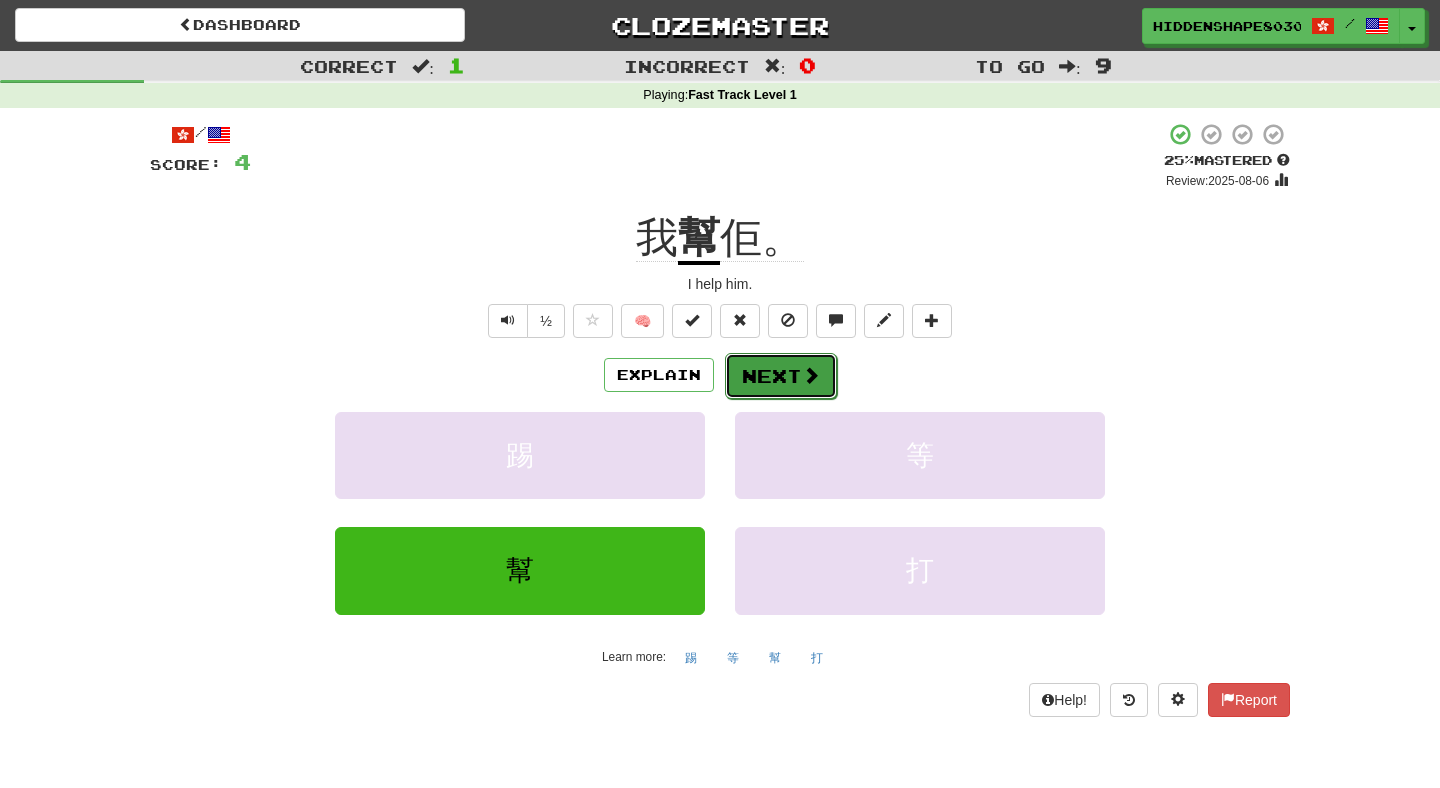click on "Next" at bounding box center [781, 376] 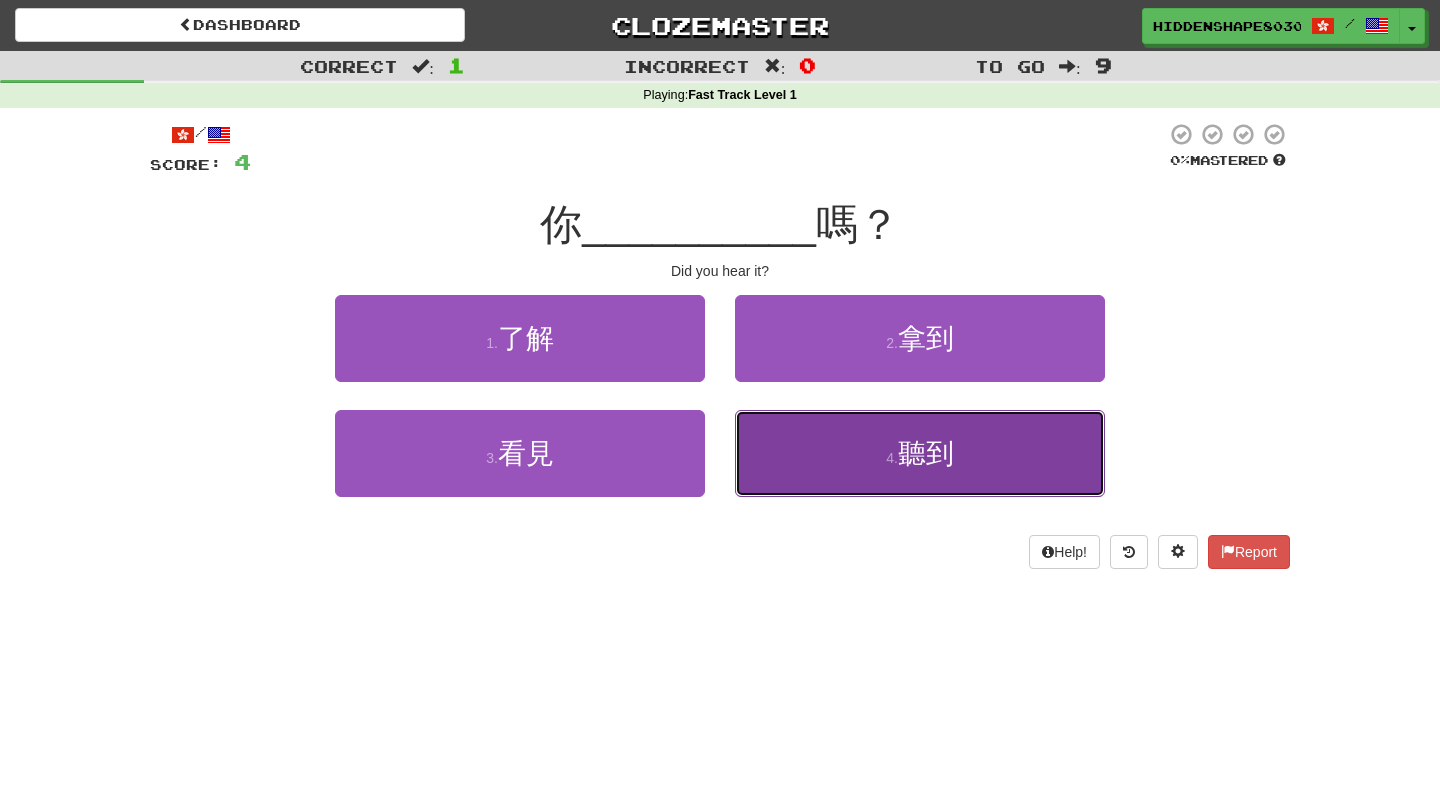 click on "到" at bounding box center [940, 453] 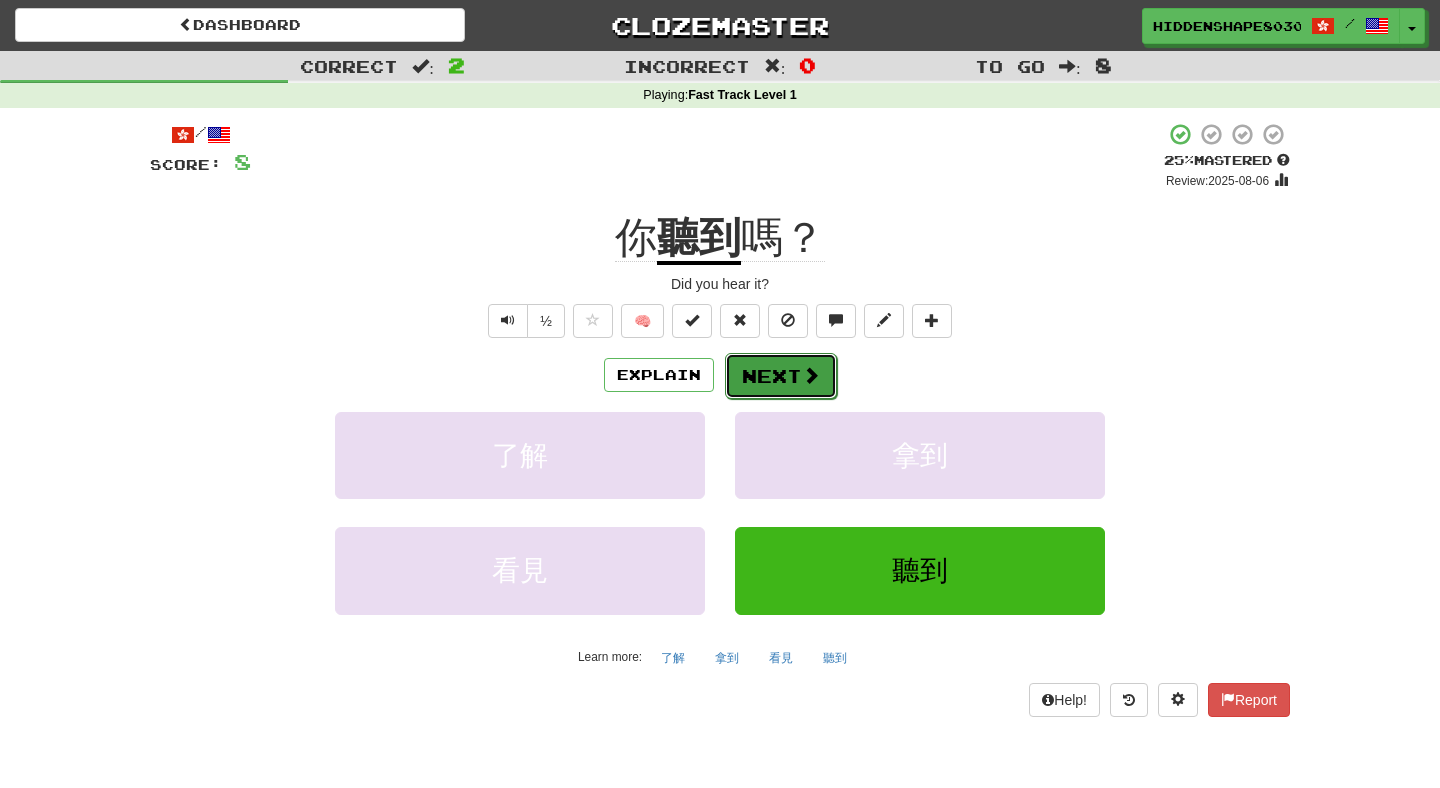 click at bounding box center [811, 375] 